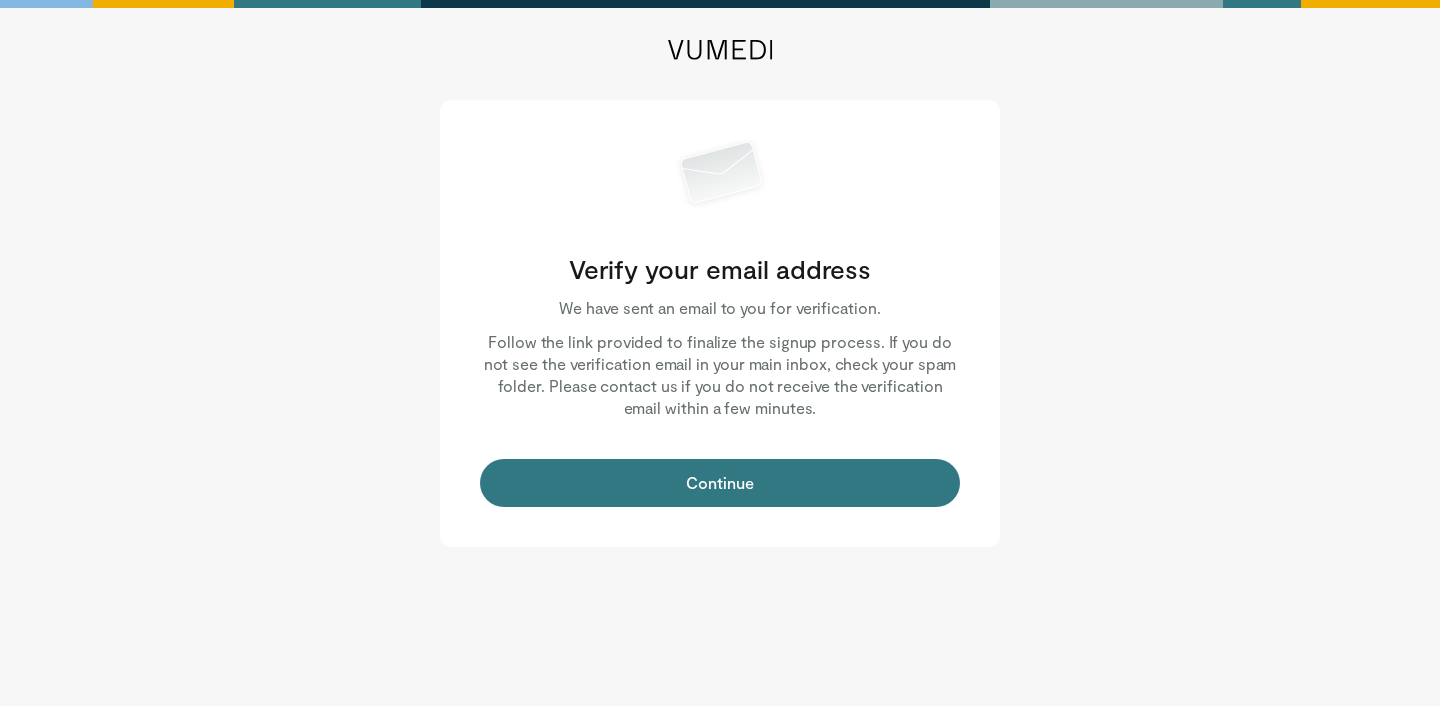 scroll, scrollTop: 0, scrollLeft: 0, axis: both 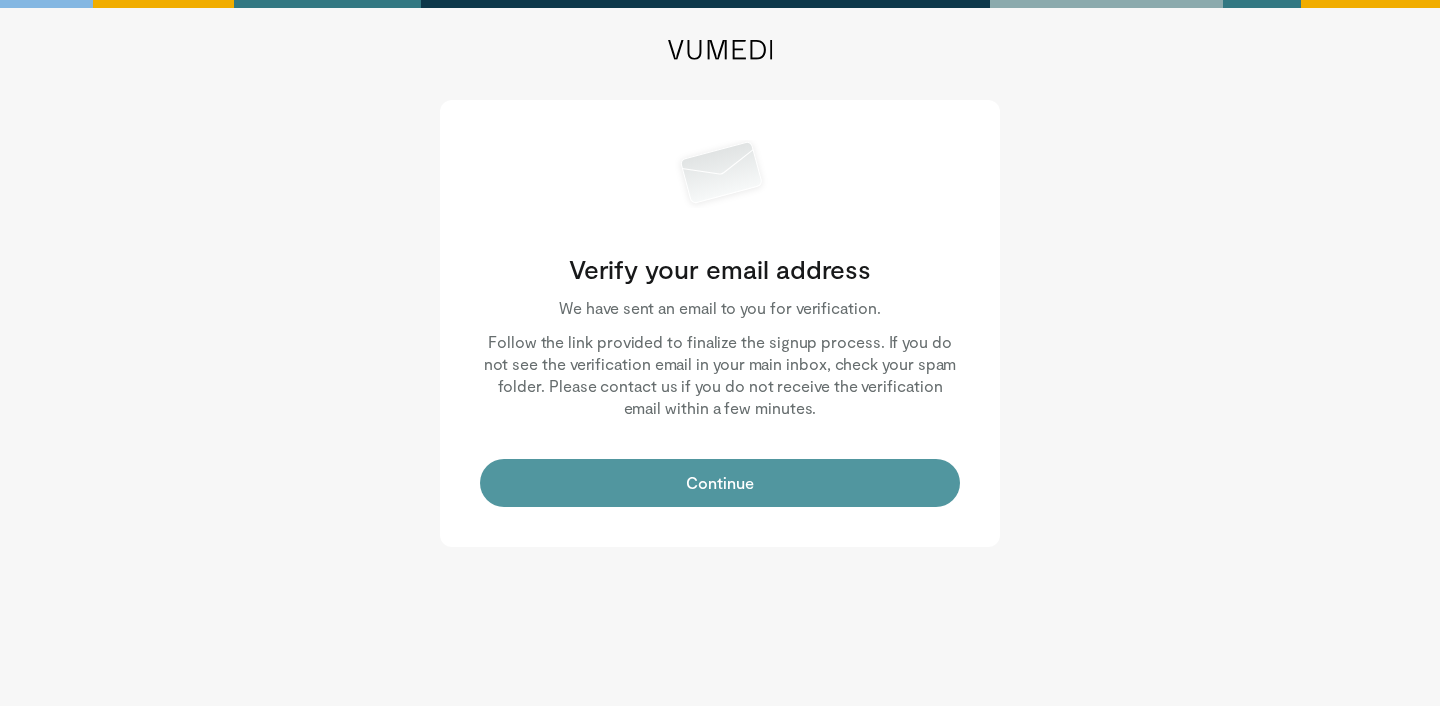 click on "Continue" at bounding box center (720, 483) 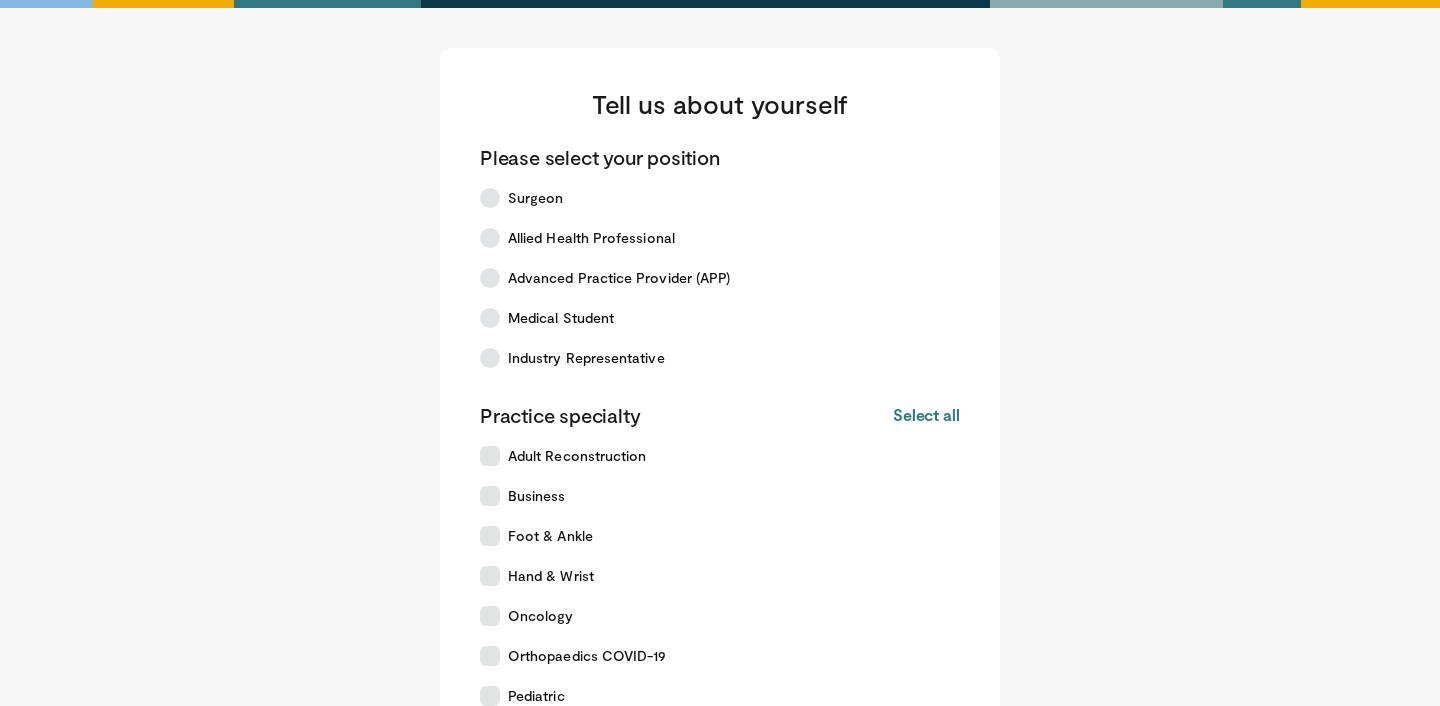 scroll, scrollTop: 17, scrollLeft: 0, axis: vertical 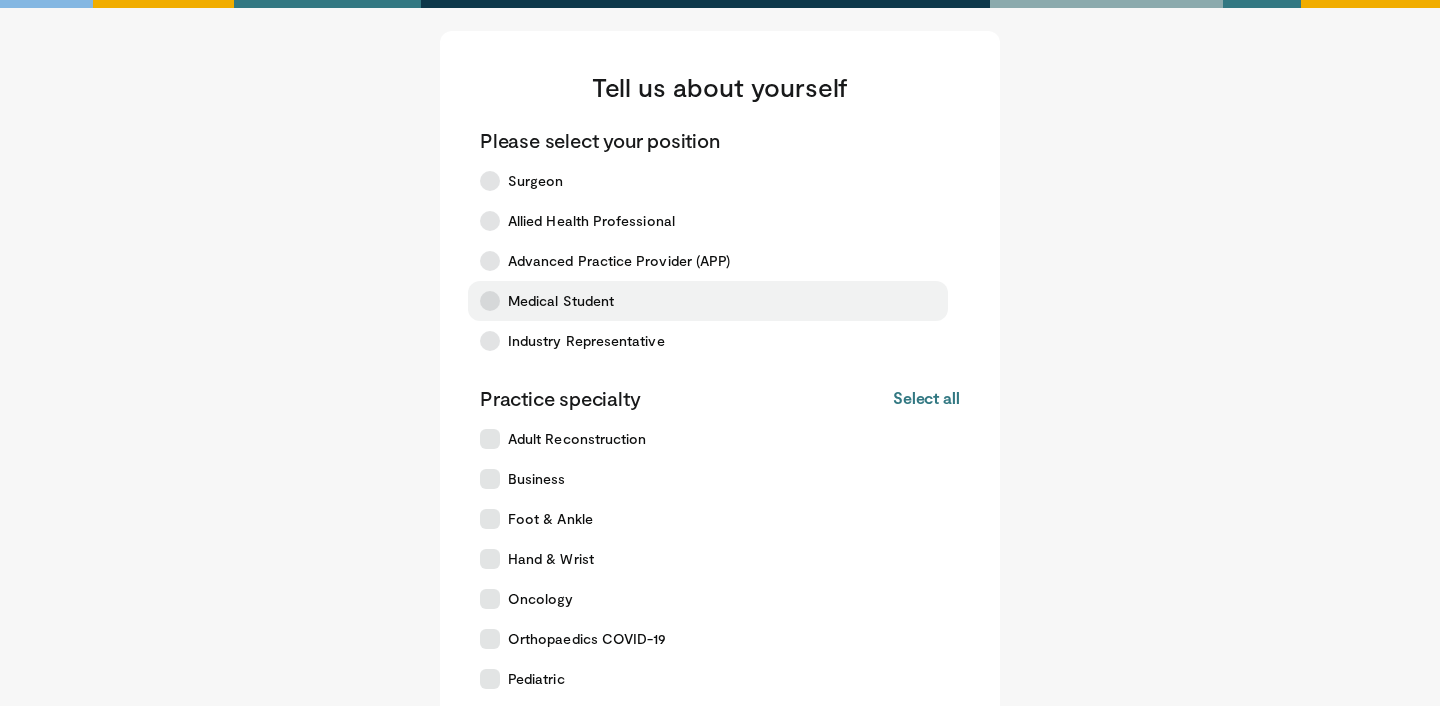 click on "Medical Student" at bounding box center (708, 301) 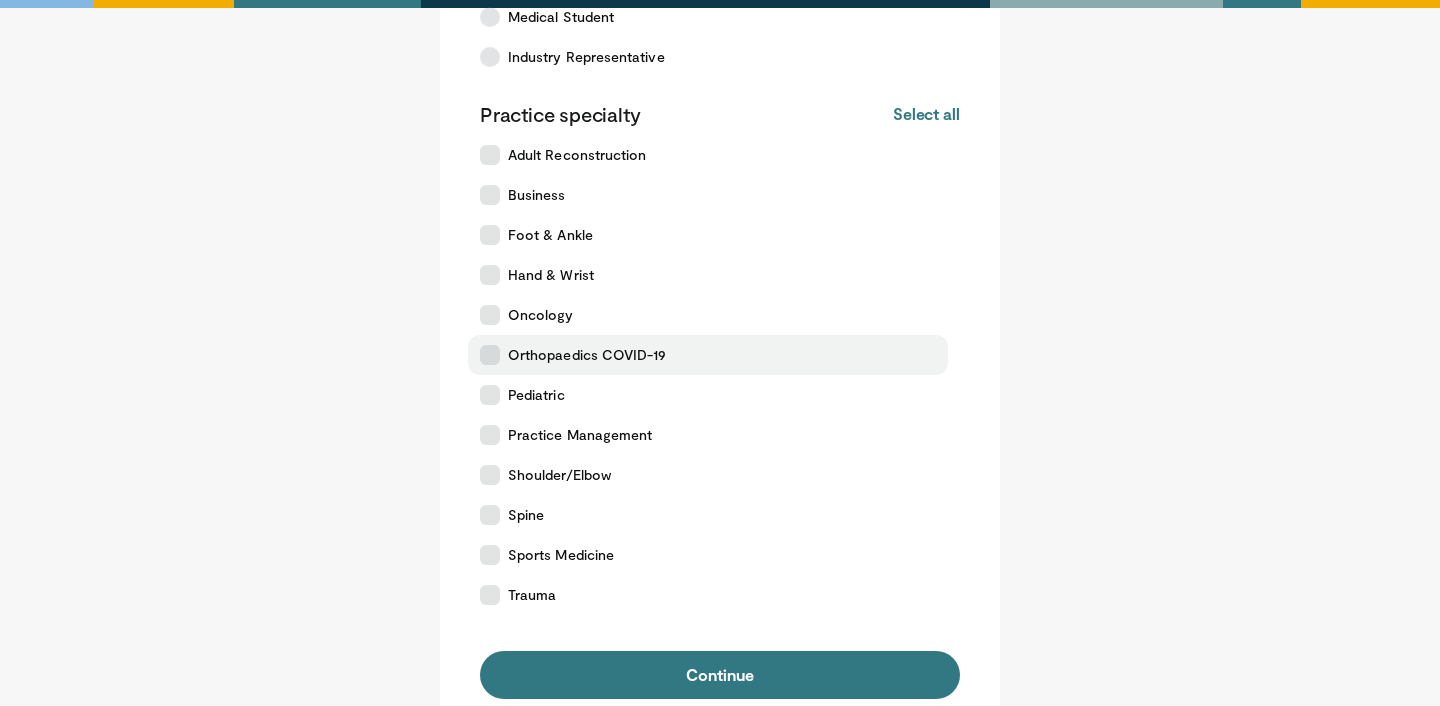 scroll, scrollTop: 300, scrollLeft: 0, axis: vertical 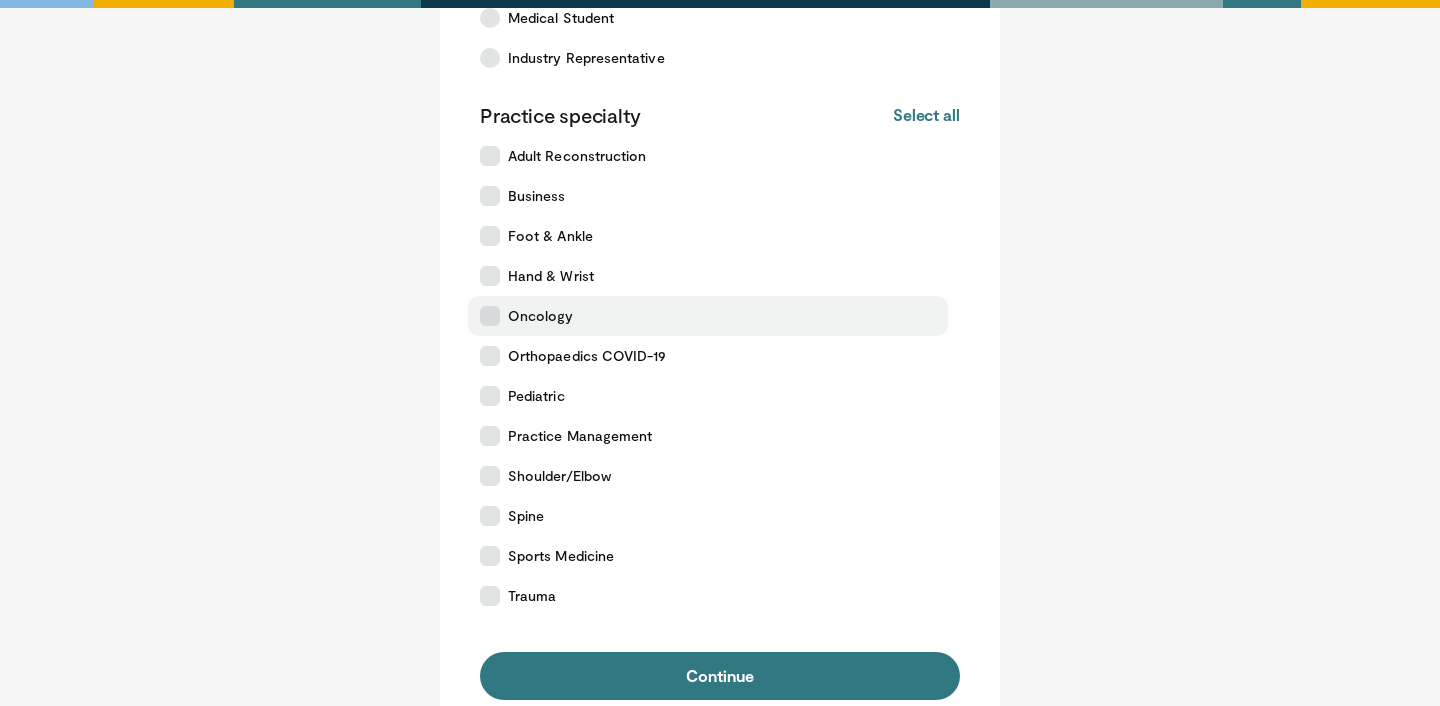 click on "Oncology" at bounding box center [708, 316] 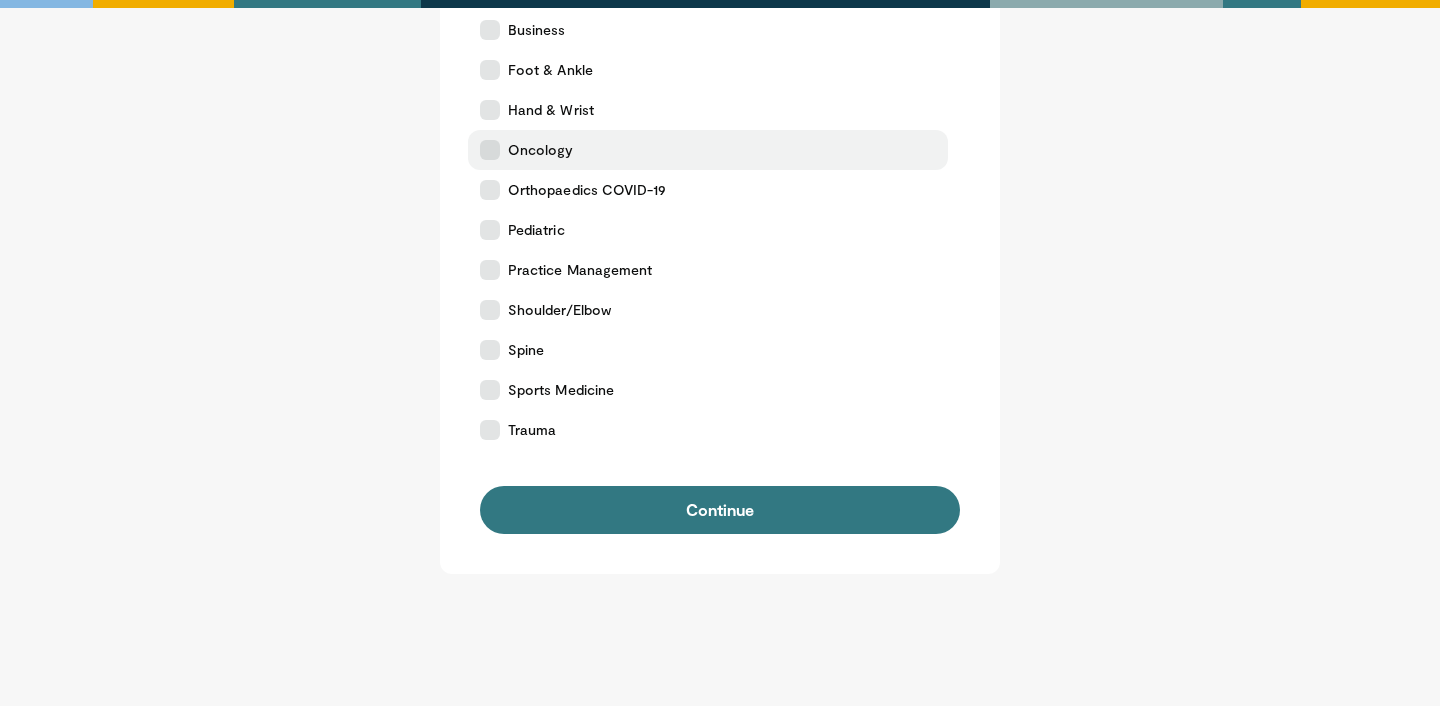 scroll, scrollTop: 532, scrollLeft: 0, axis: vertical 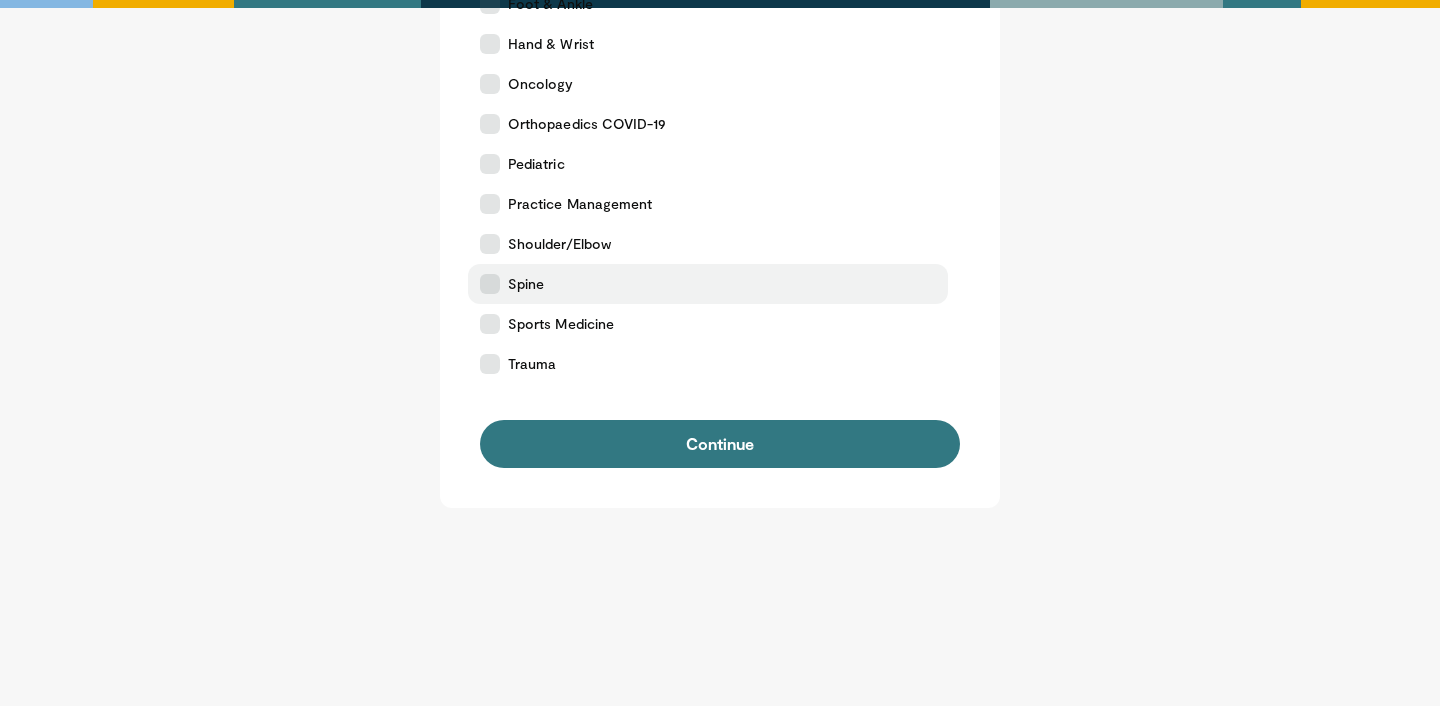 click on "Spine" at bounding box center (708, 284) 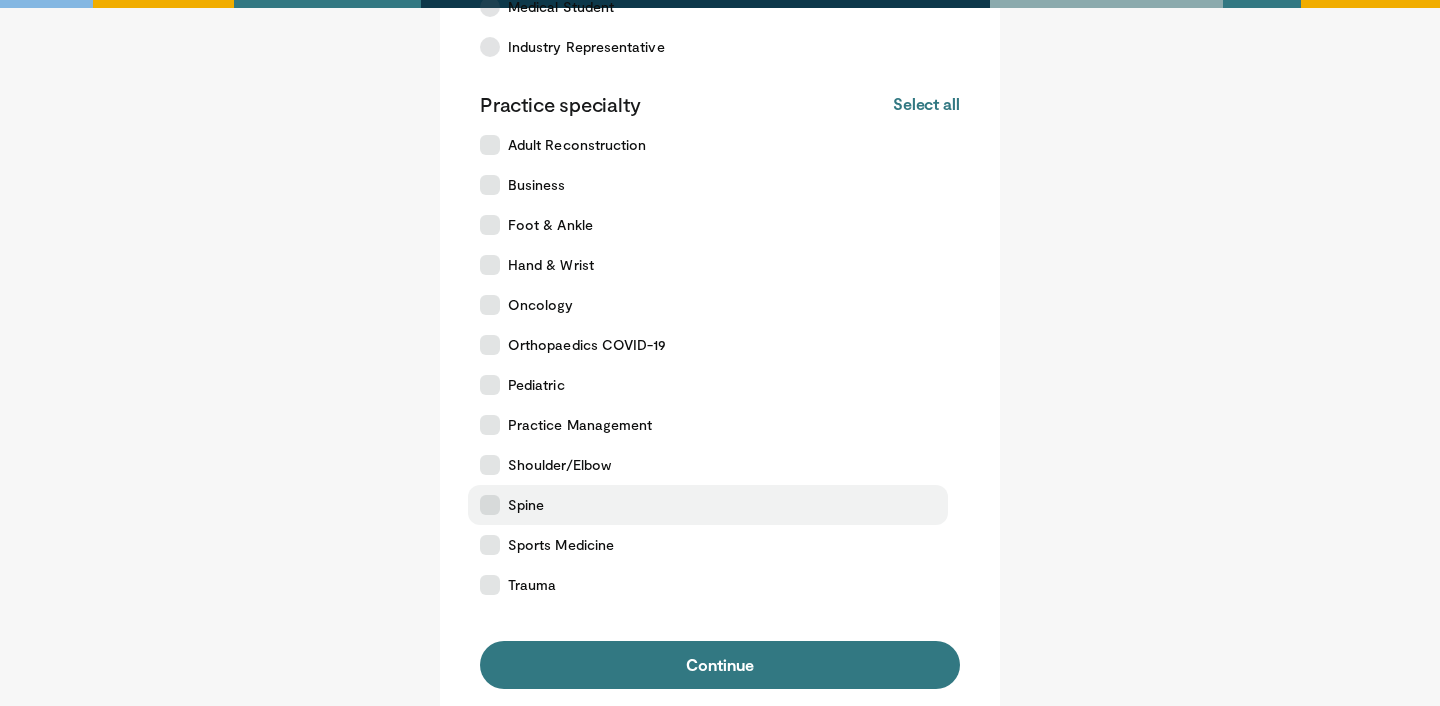 scroll, scrollTop: 313, scrollLeft: 0, axis: vertical 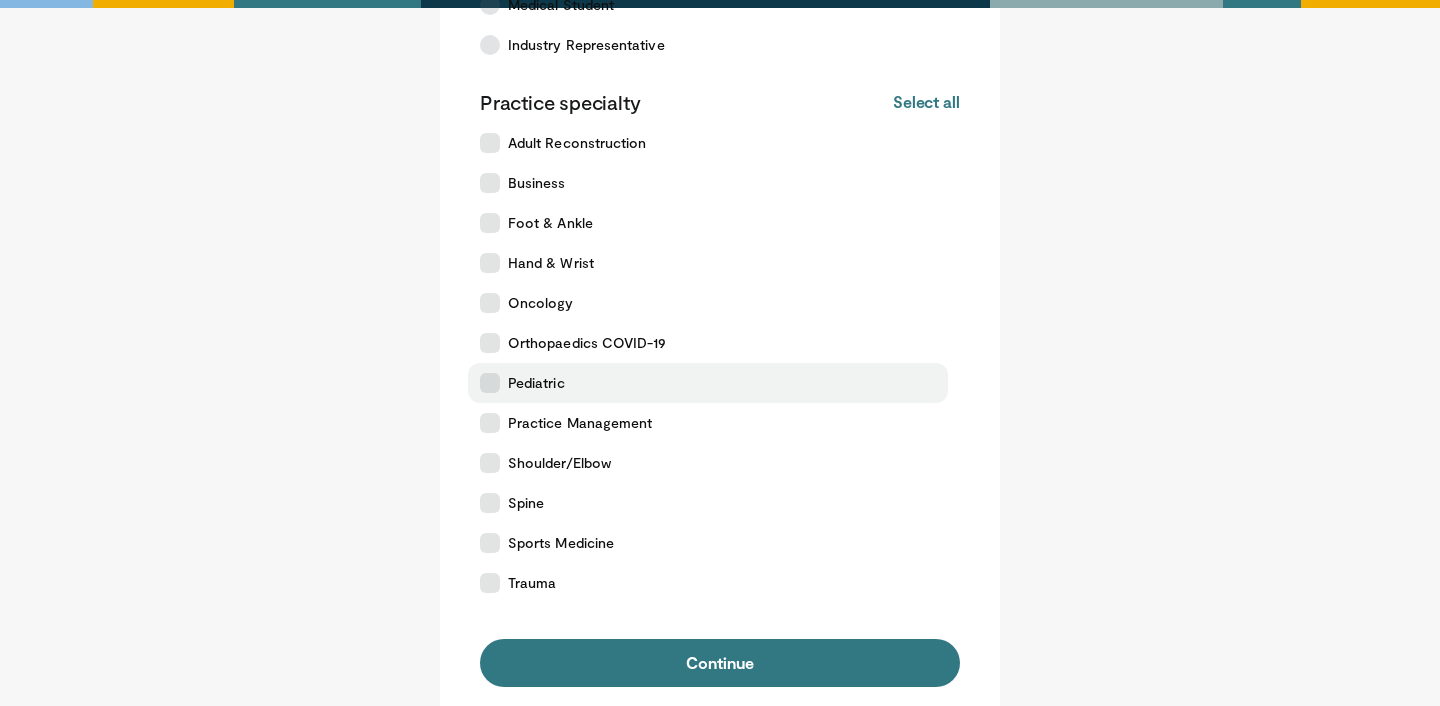 click on "Pediatric" at bounding box center (708, 383) 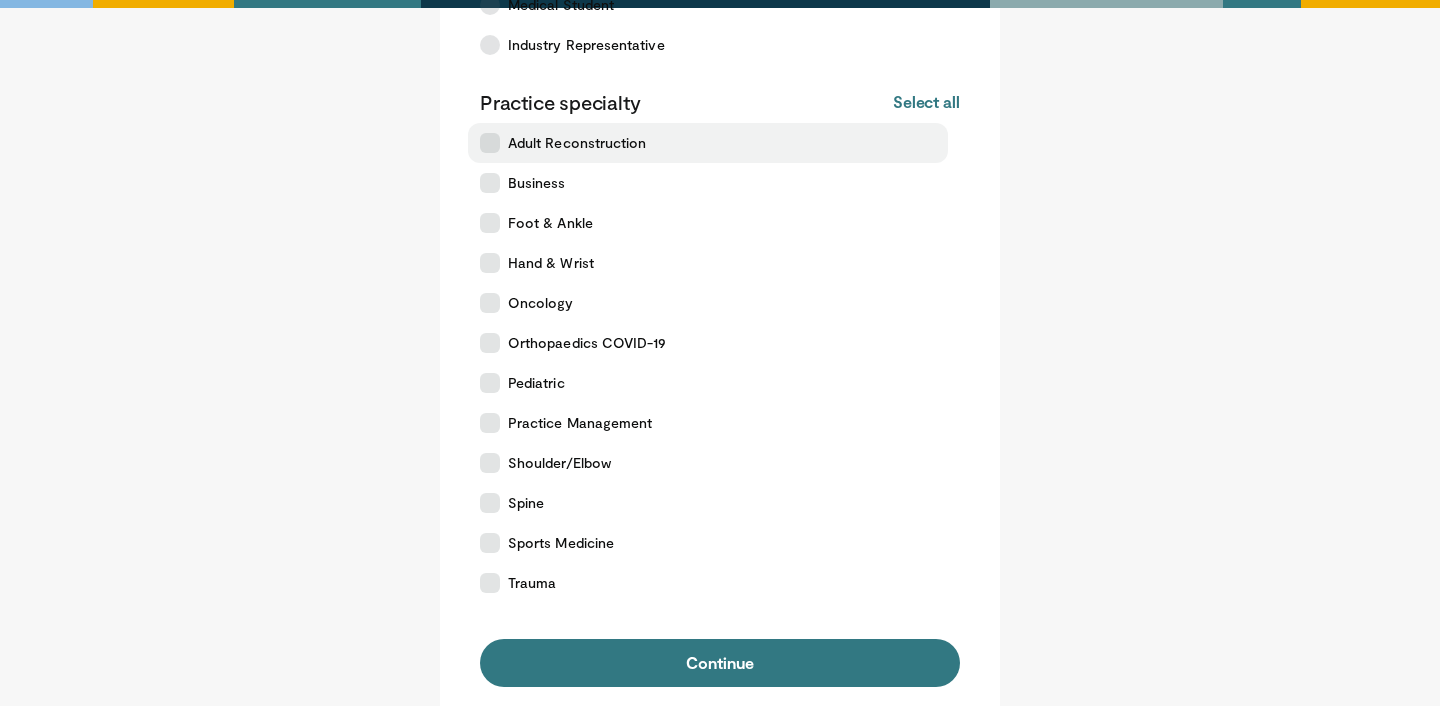 click on "Adult Reconstruction" at bounding box center [708, 143] 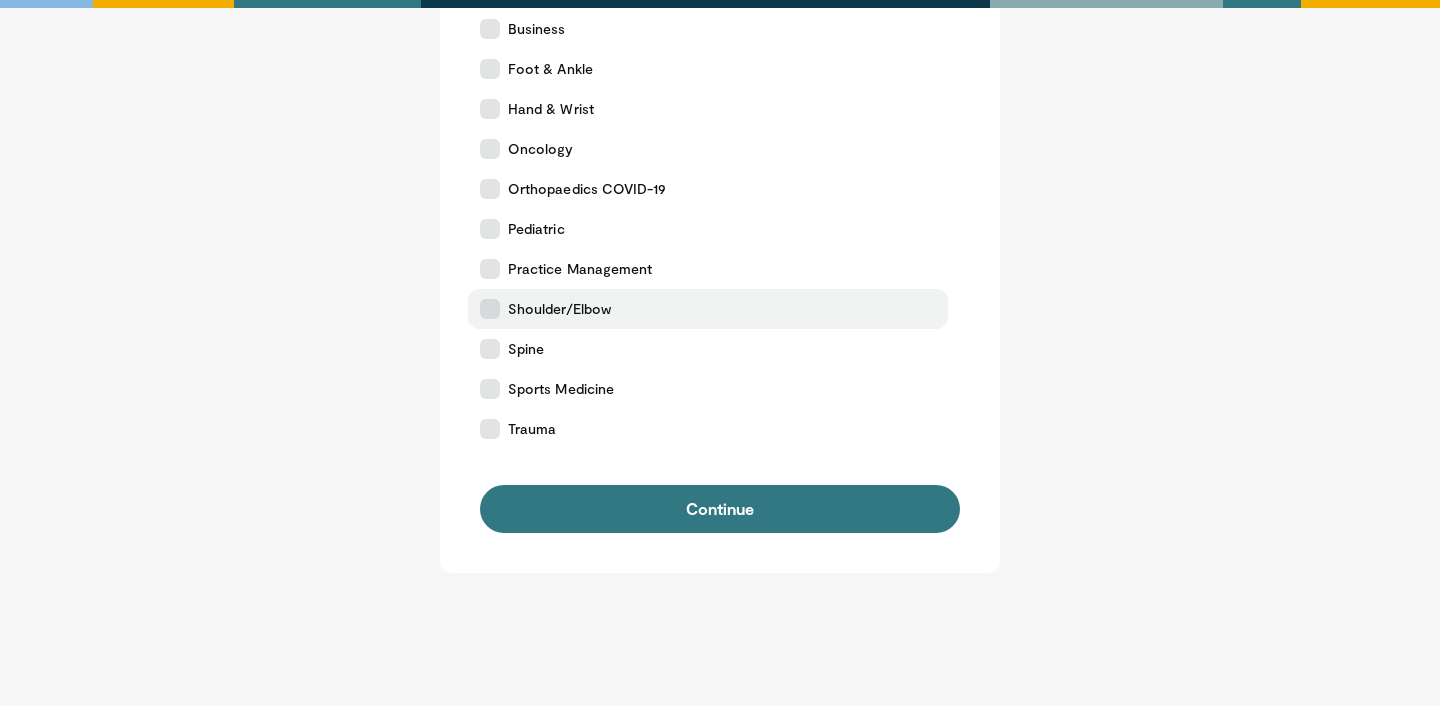 scroll, scrollTop: 532, scrollLeft: 0, axis: vertical 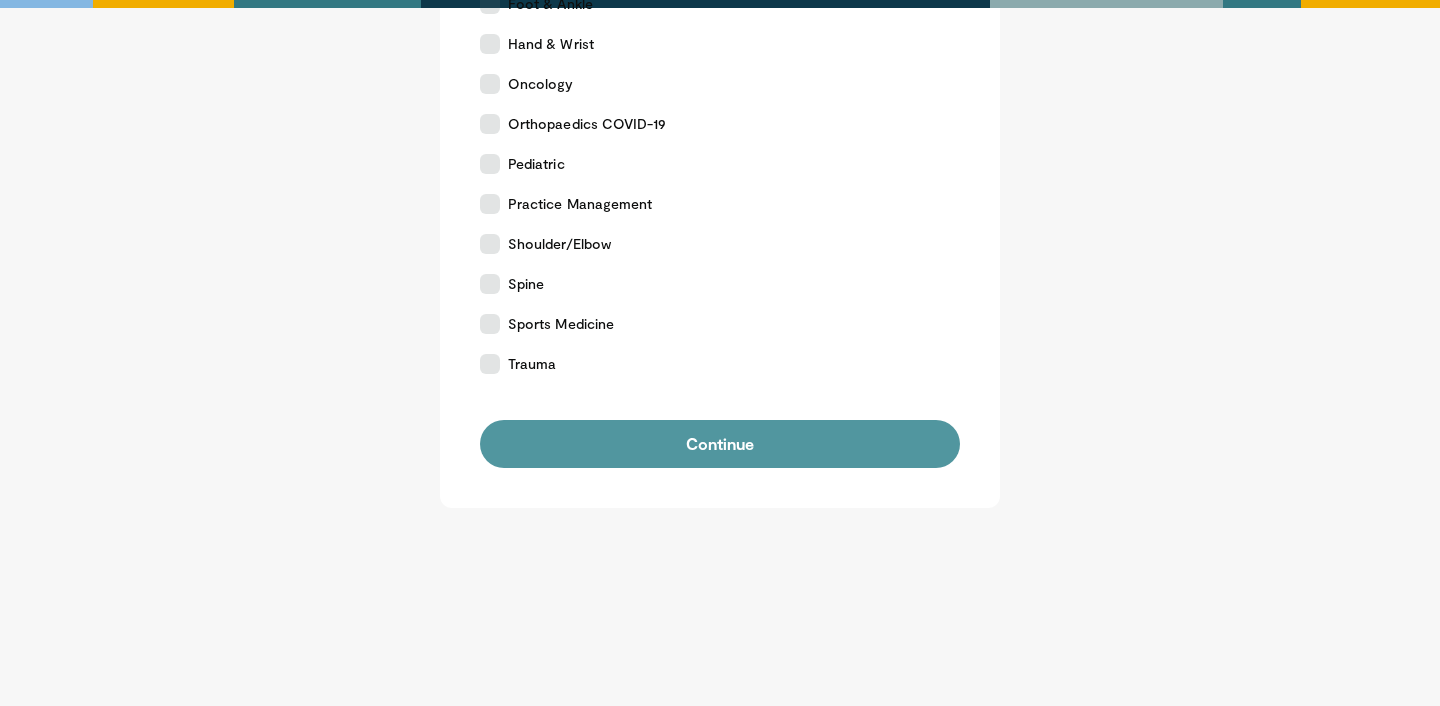 click on "Continue" at bounding box center (720, 444) 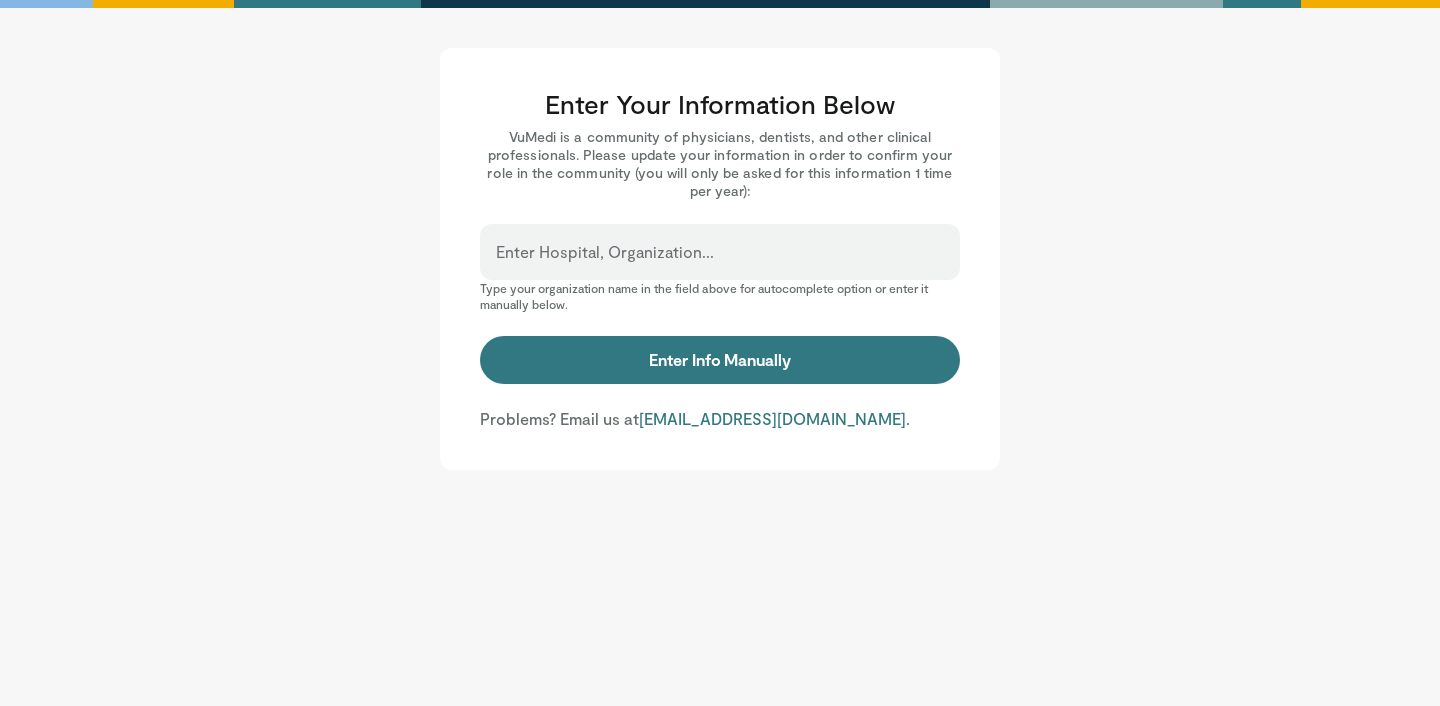 scroll, scrollTop: 0, scrollLeft: 0, axis: both 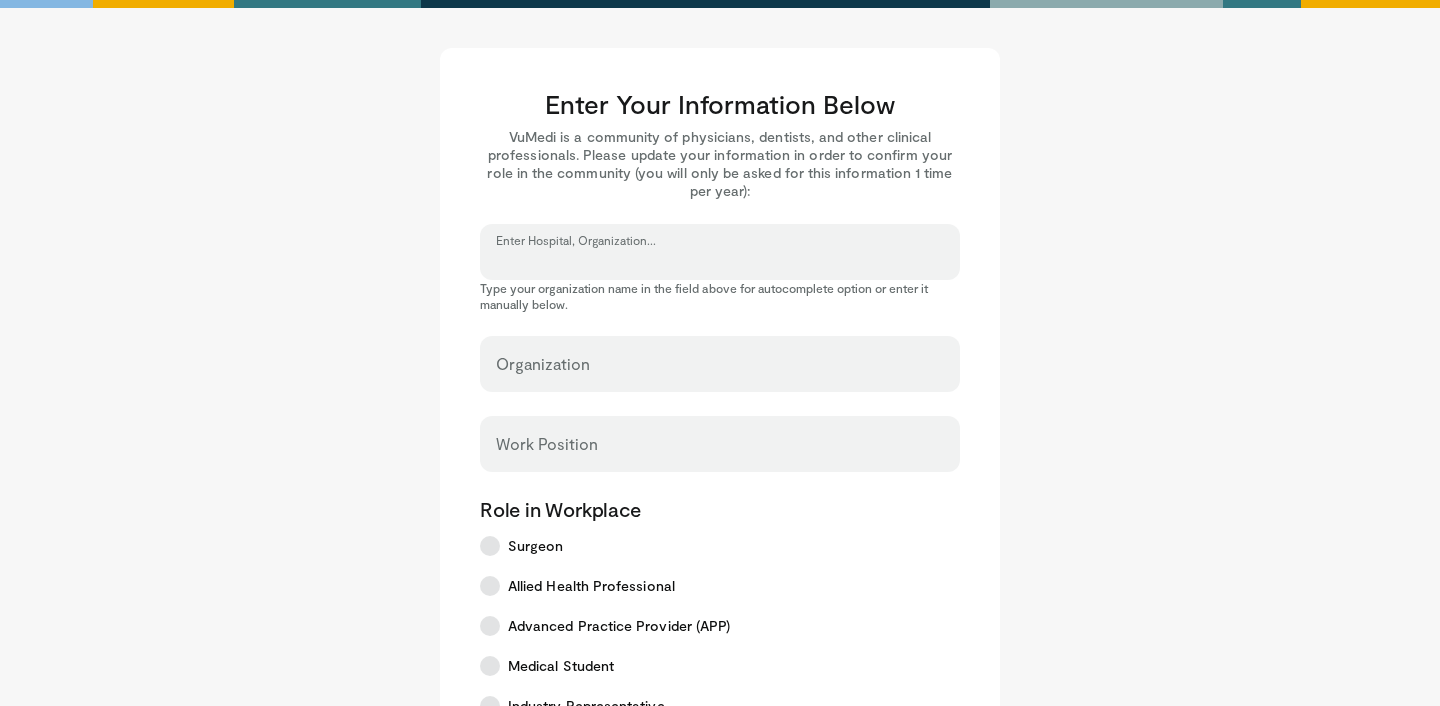 click on "Enter Hospital, Organization..." at bounding box center [720, 261] 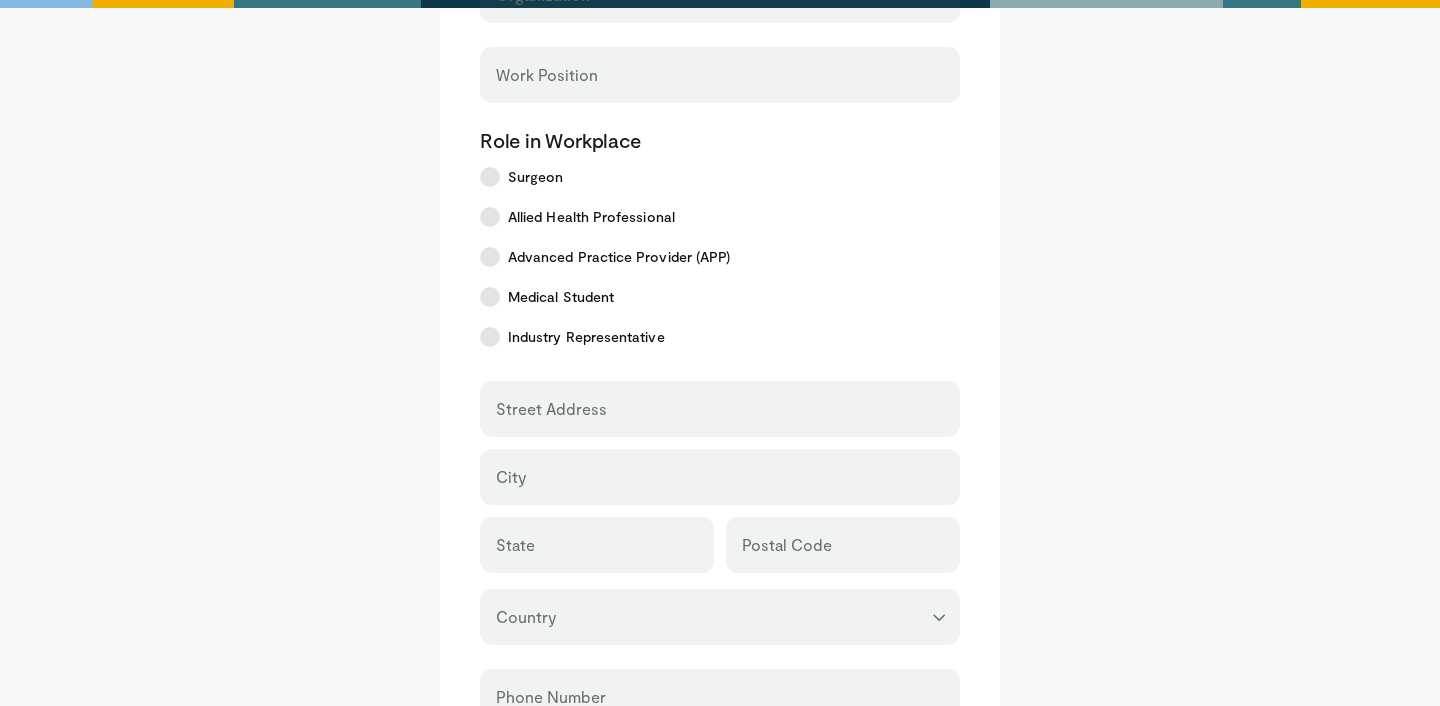scroll, scrollTop: 729, scrollLeft: 0, axis: vertical 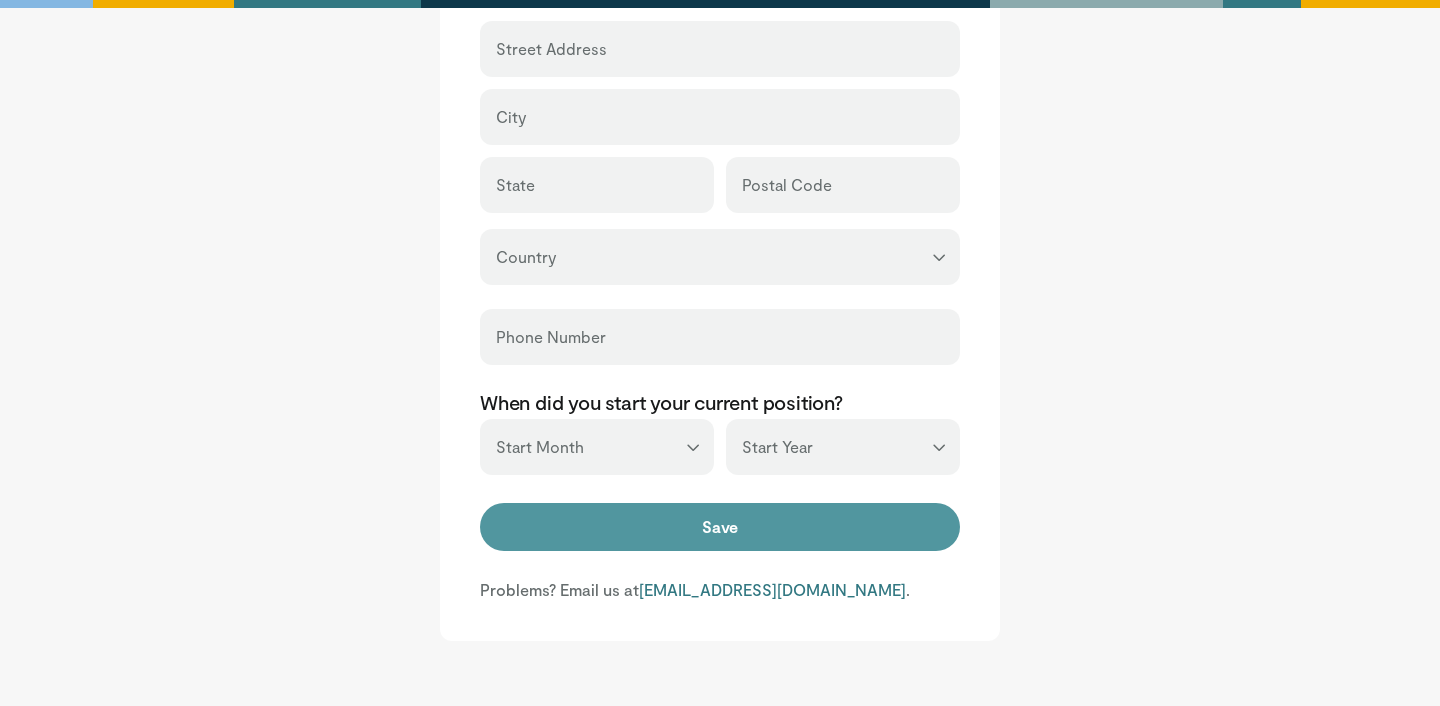 click on "Save" at bounding box center [720, 527] 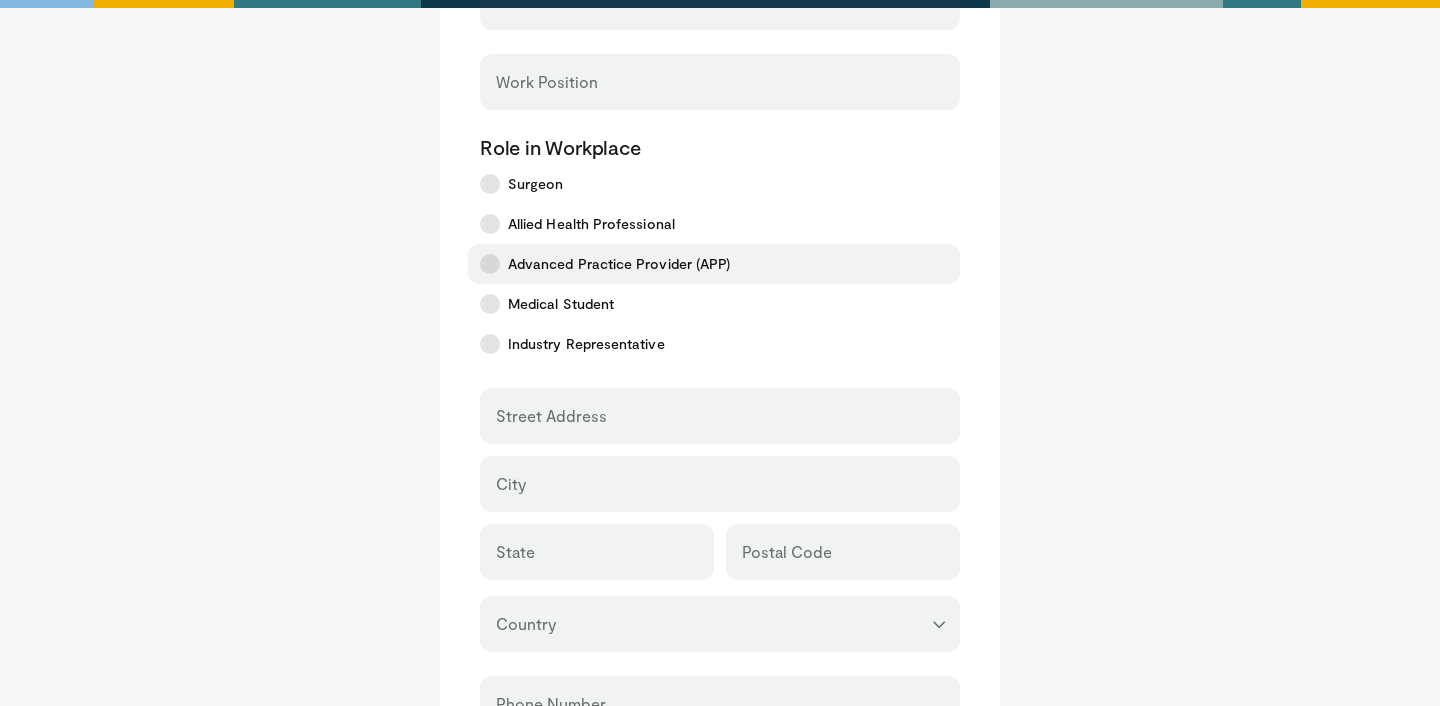 scroll, scrollTop: 0, scrollLeft: 0, axis: both 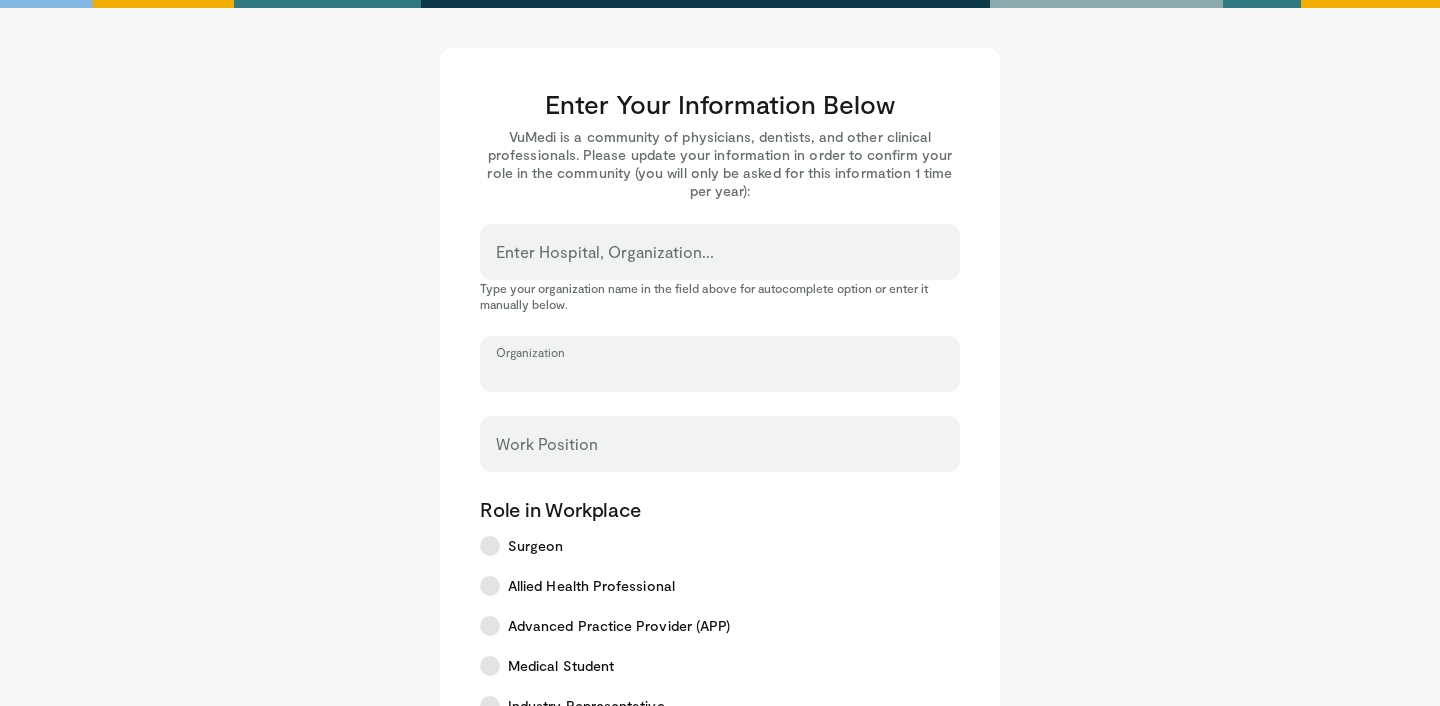 click on "Organization" at bounding box center [720, 373] 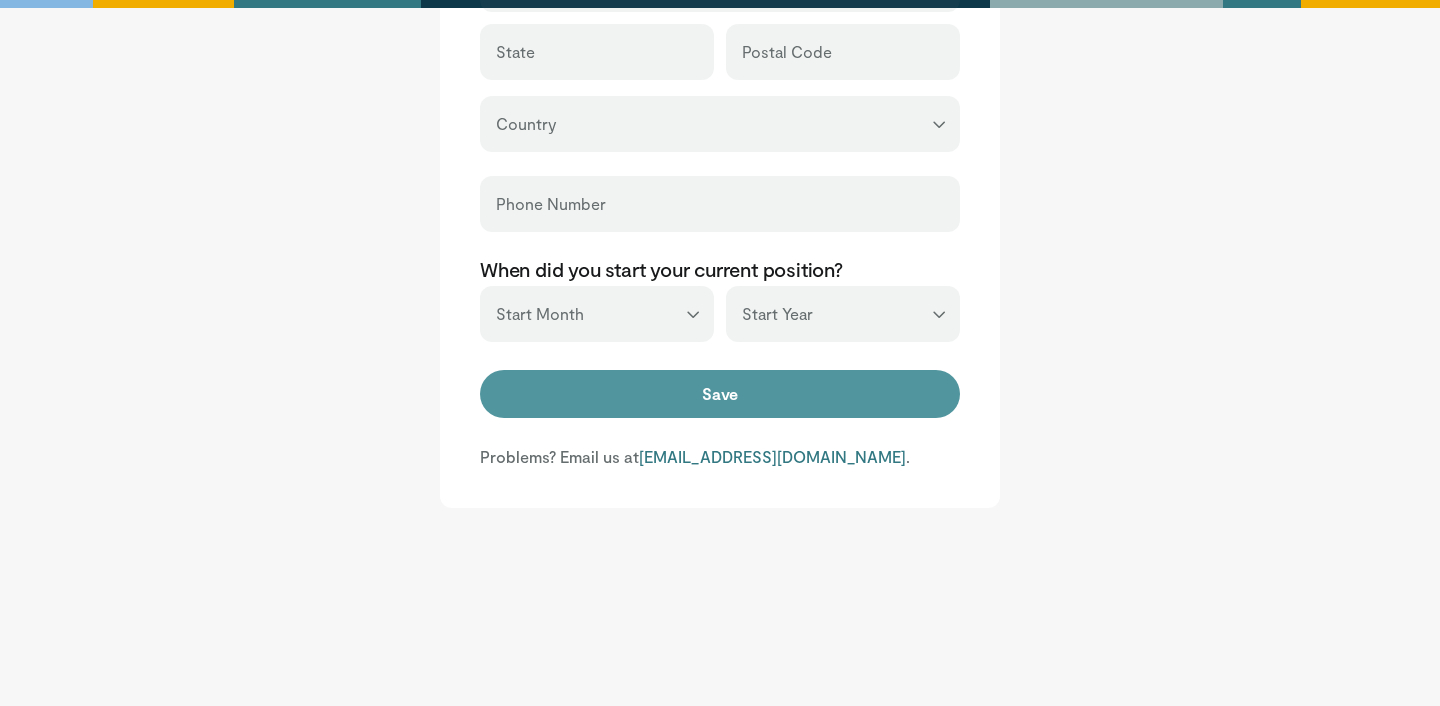 type on "**********" 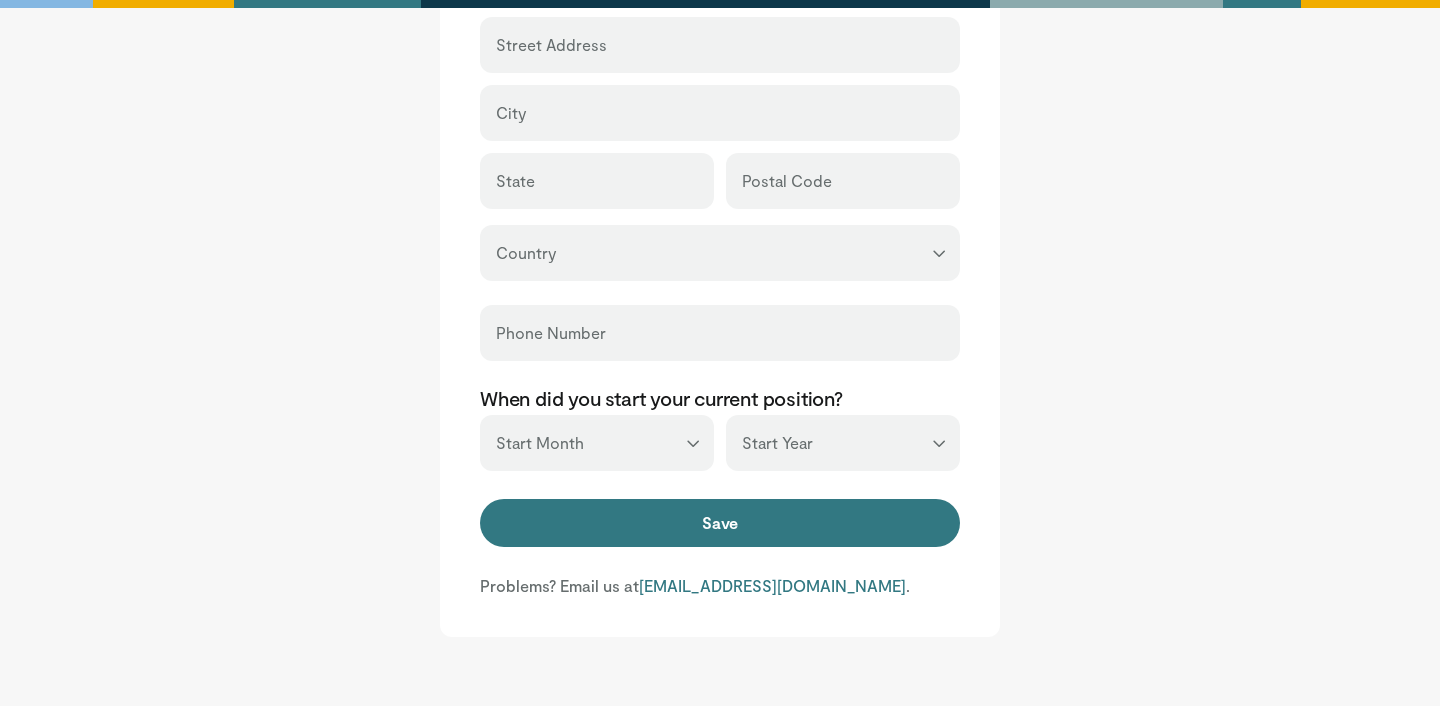 scroll, scrollTop: 862, scrollLeft: 0, axis: vertical 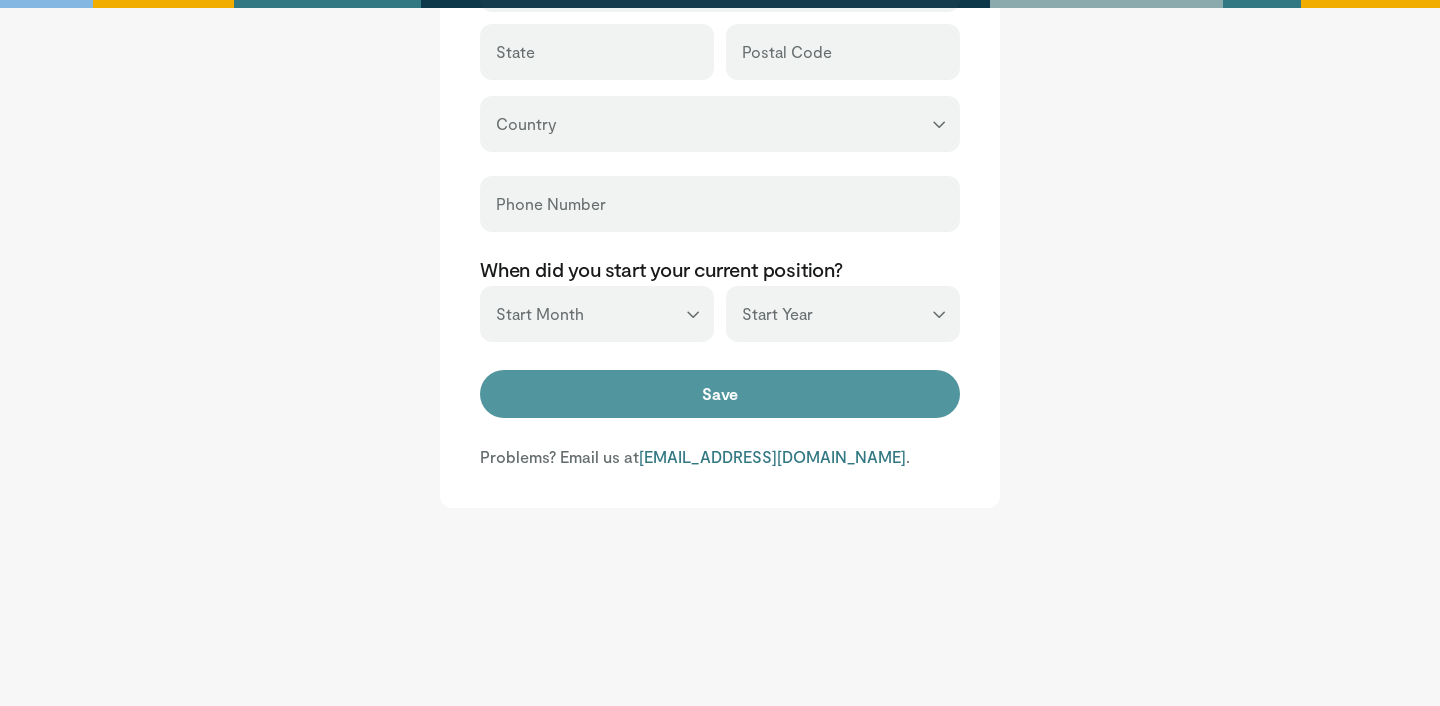 type on "*******" 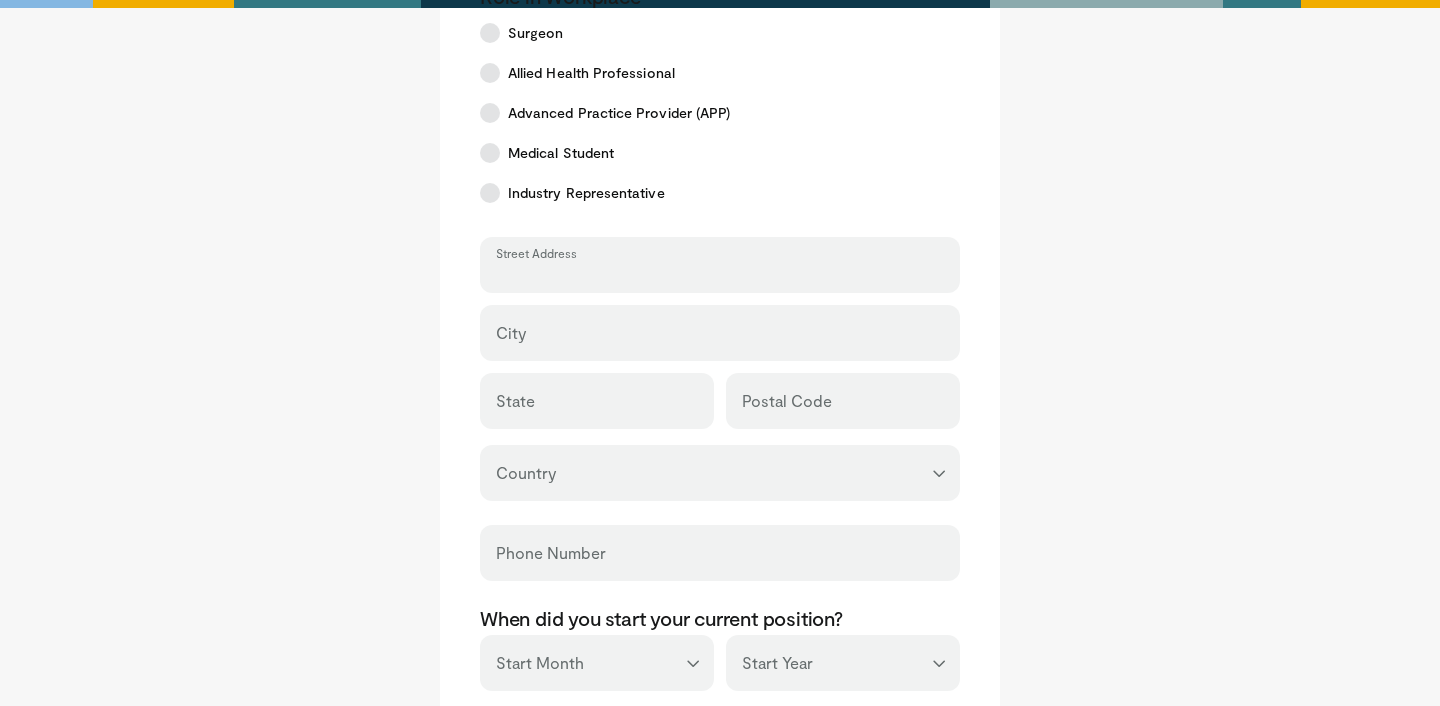 scroll, scrollTop: 517, scrollLeft: 0, axis: vertical 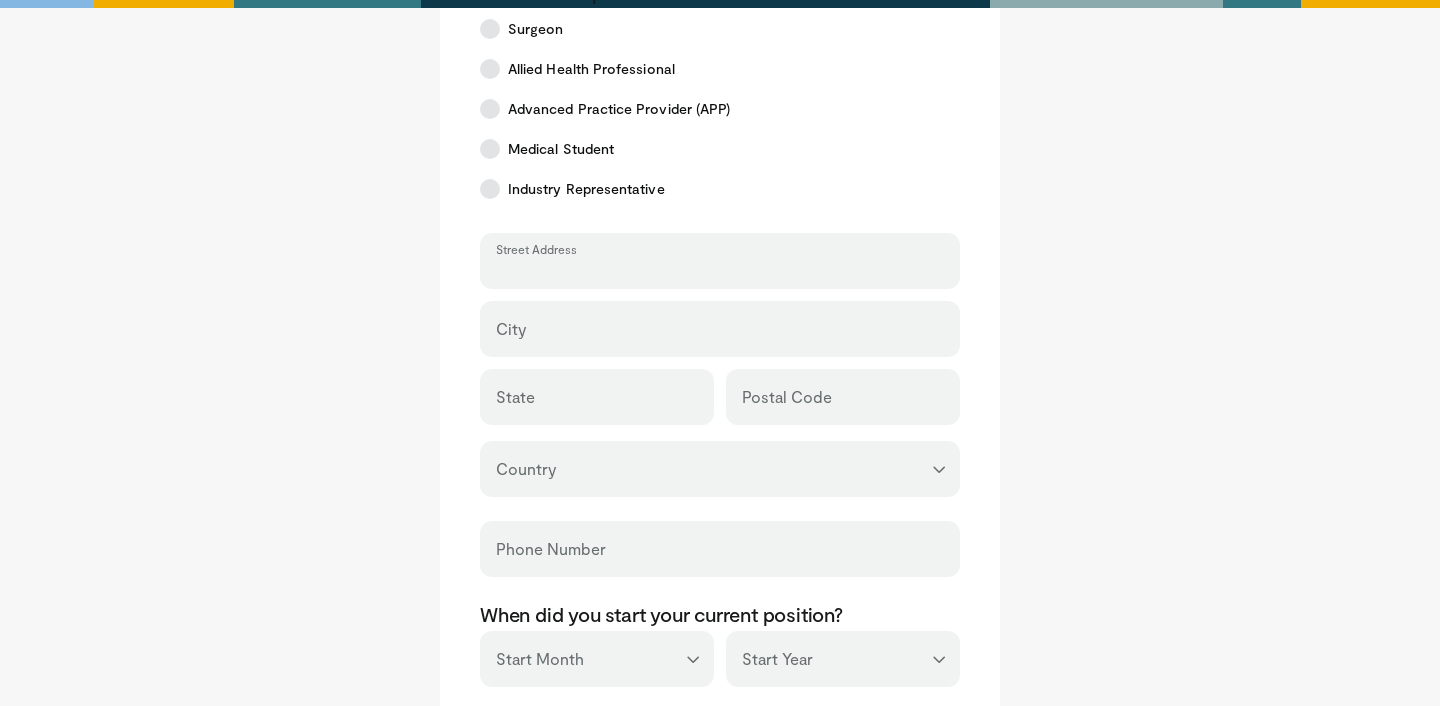 click on "Street Address" at bounding box center [720, 270] 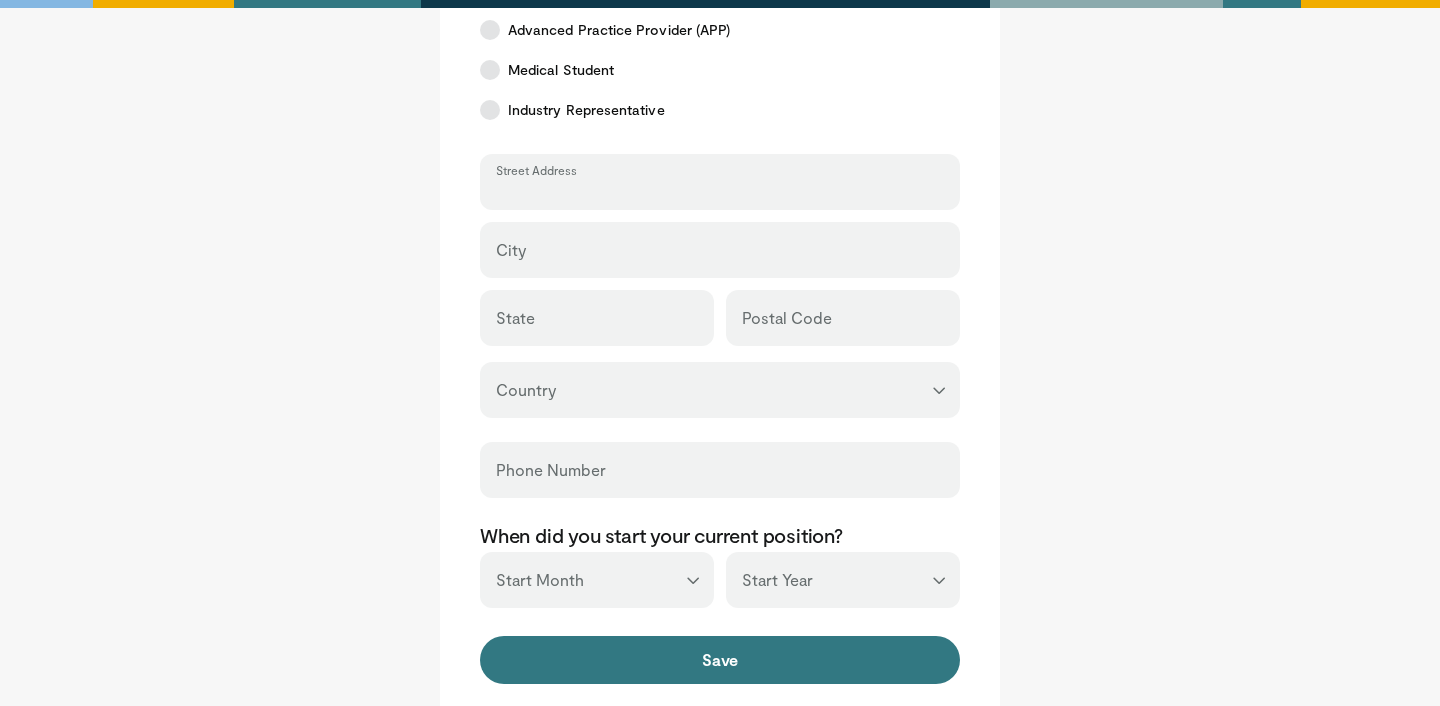 scroll, scrollTop: 597, scrollLeft: 0, axis: vertical 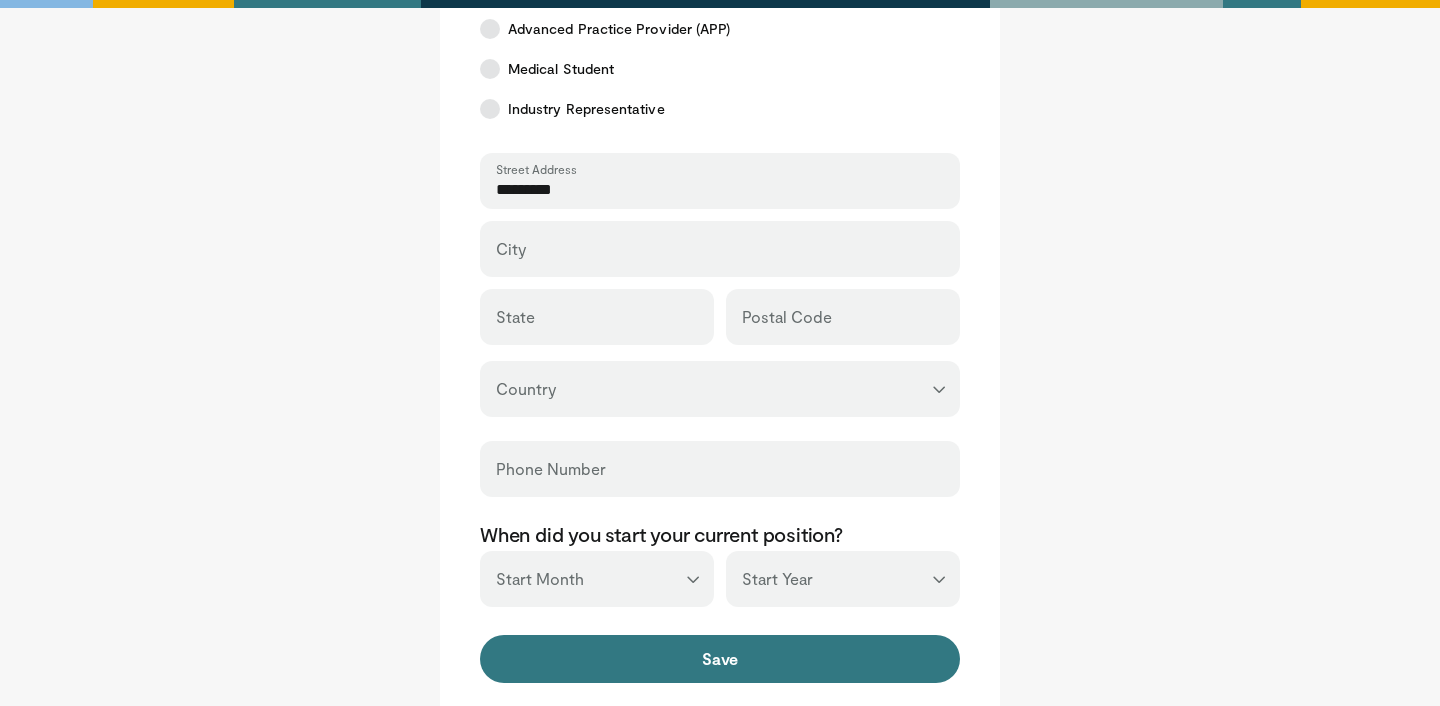 type on "*********" 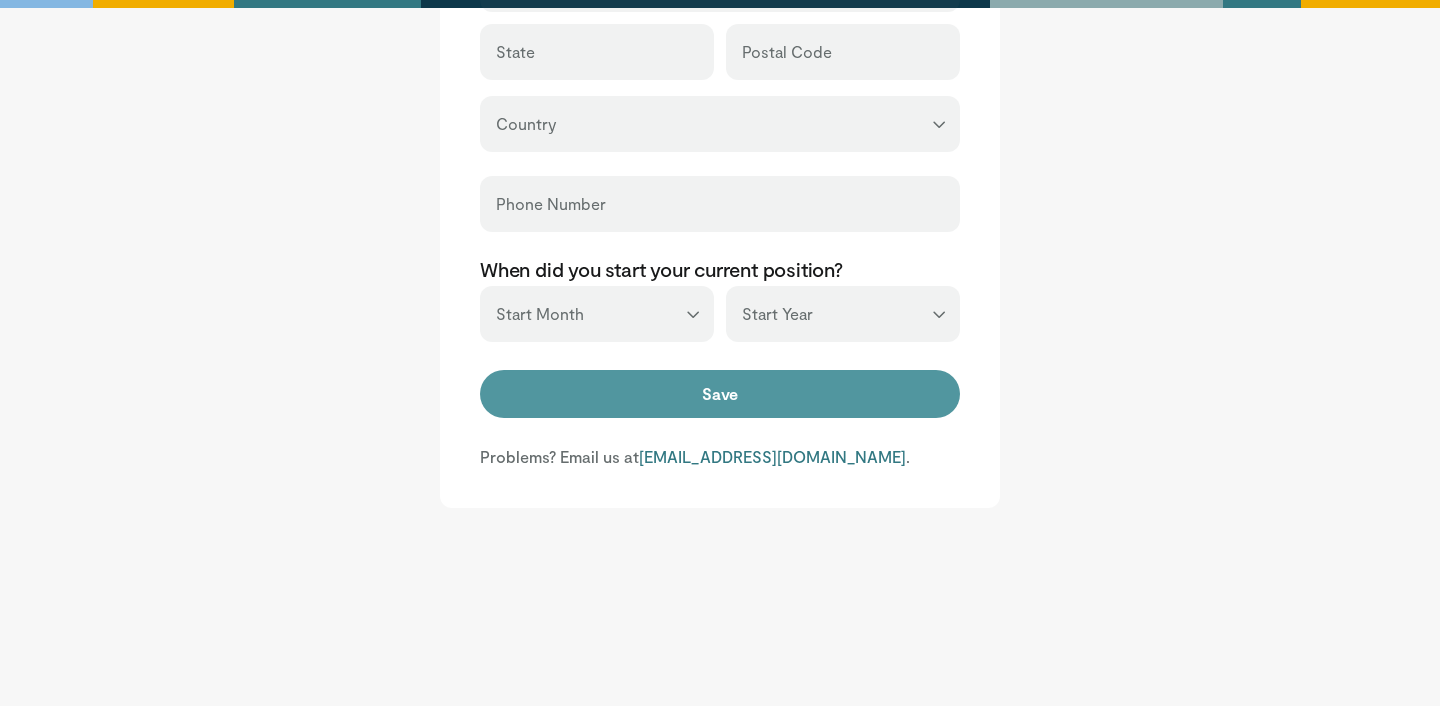 click on "Save" at bounding box center (720, 394) 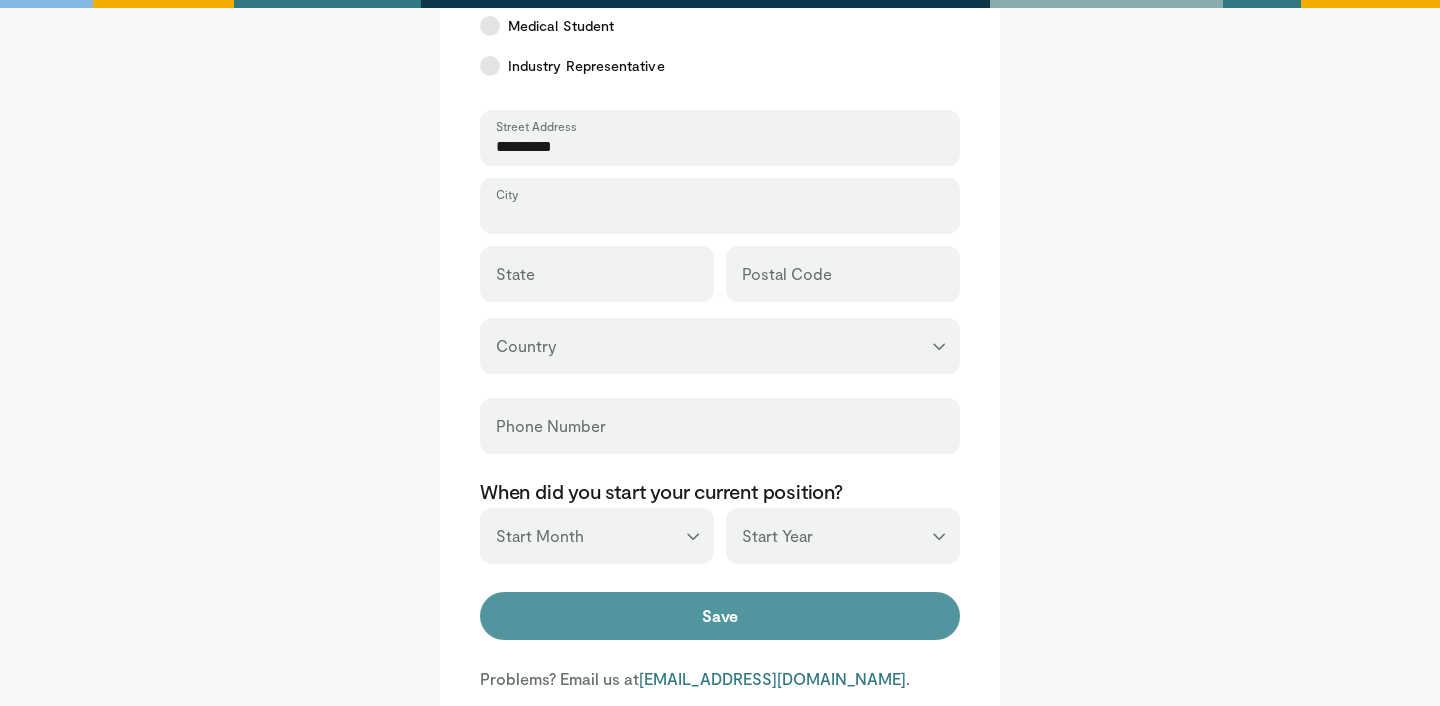 scroll, scrollTop: 639, scrollLeft: 0, axis: vertical 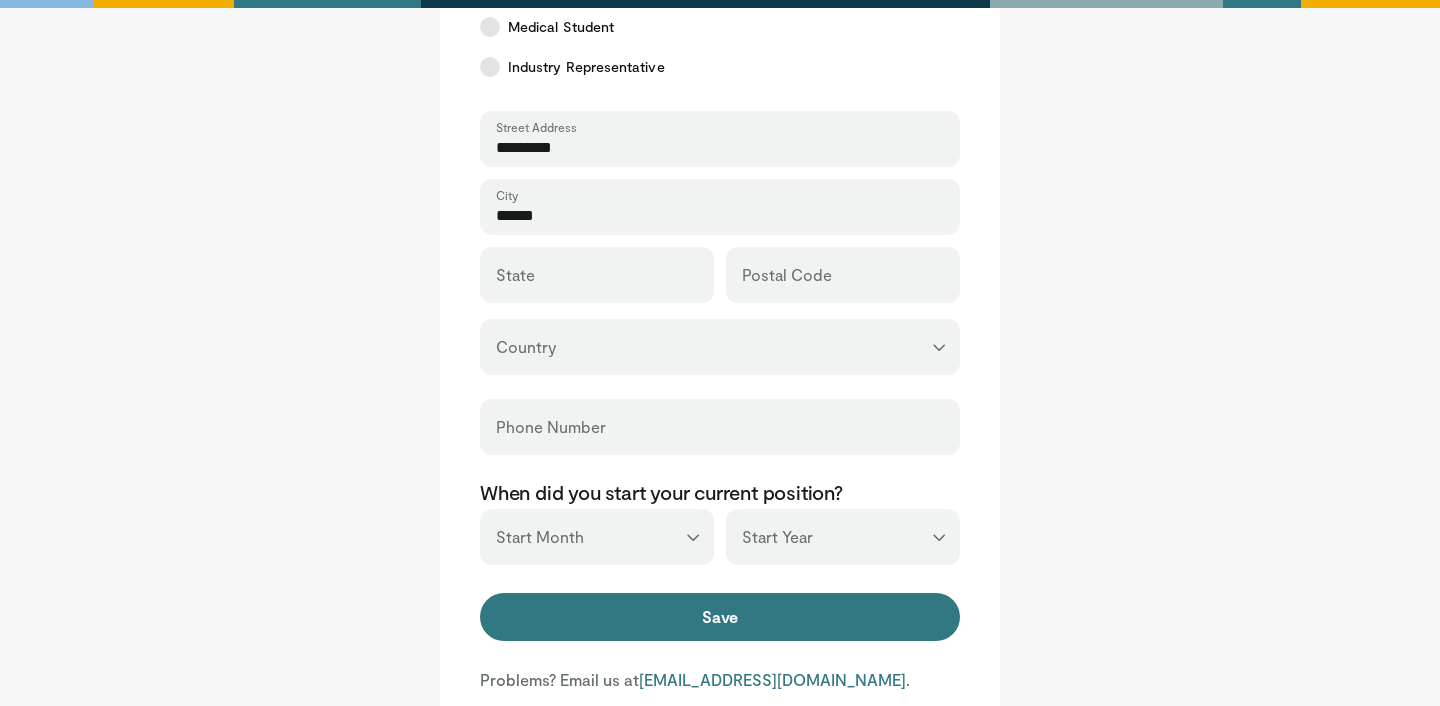 type on "******" 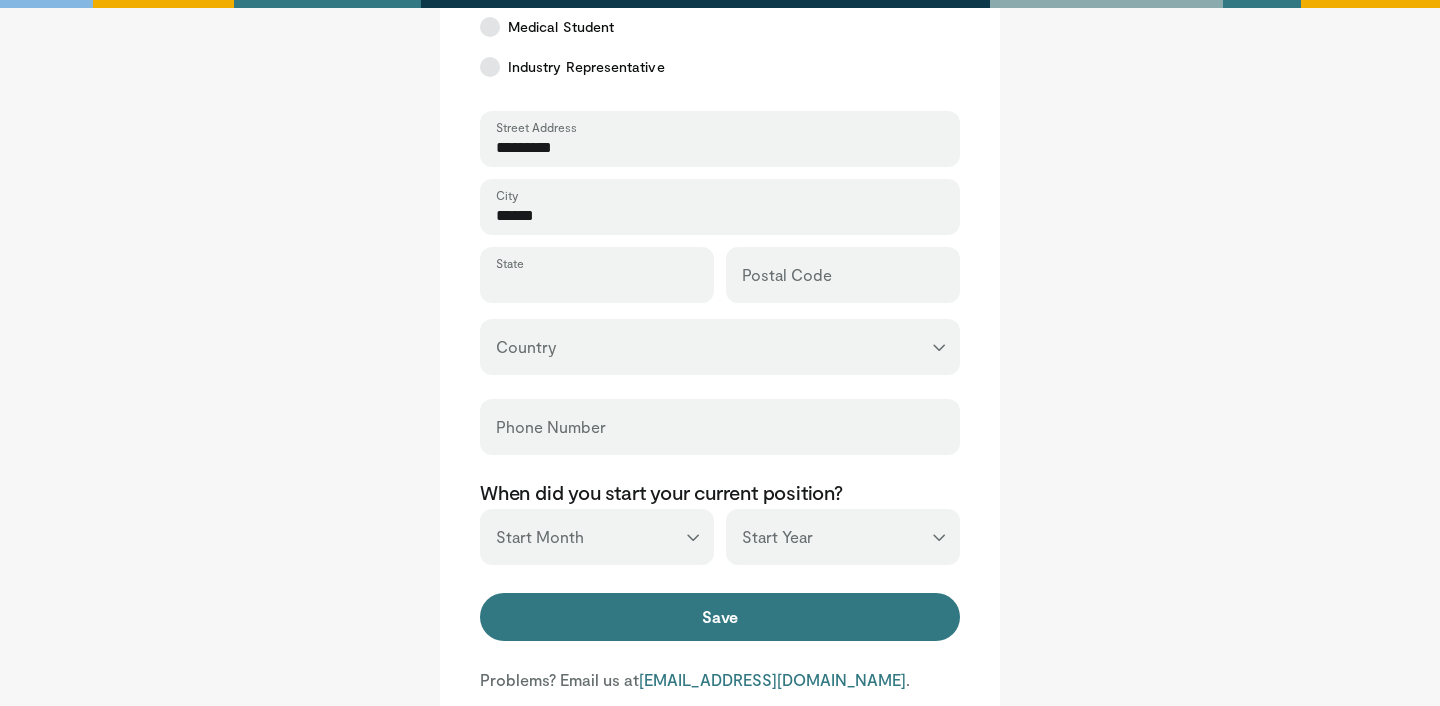 click on "State" at bounding box center [597, 284] 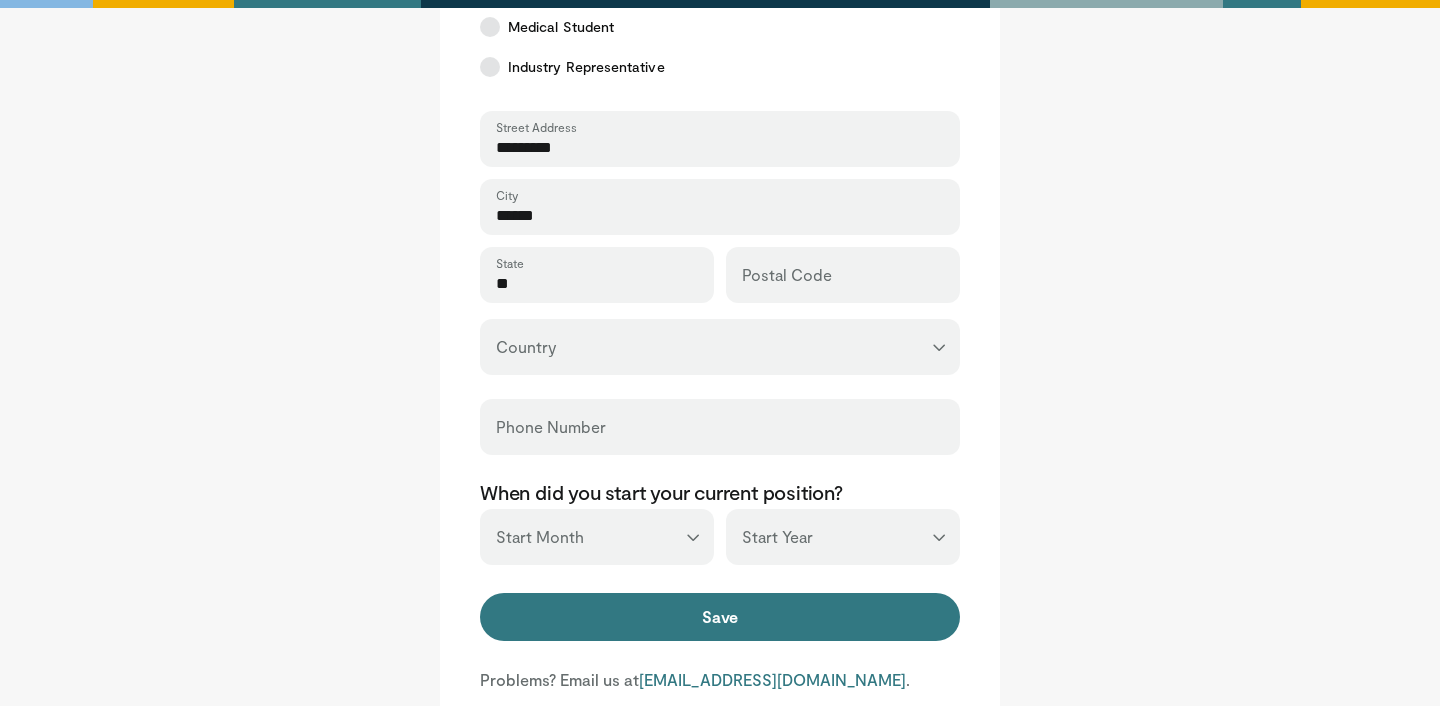 type on "**" 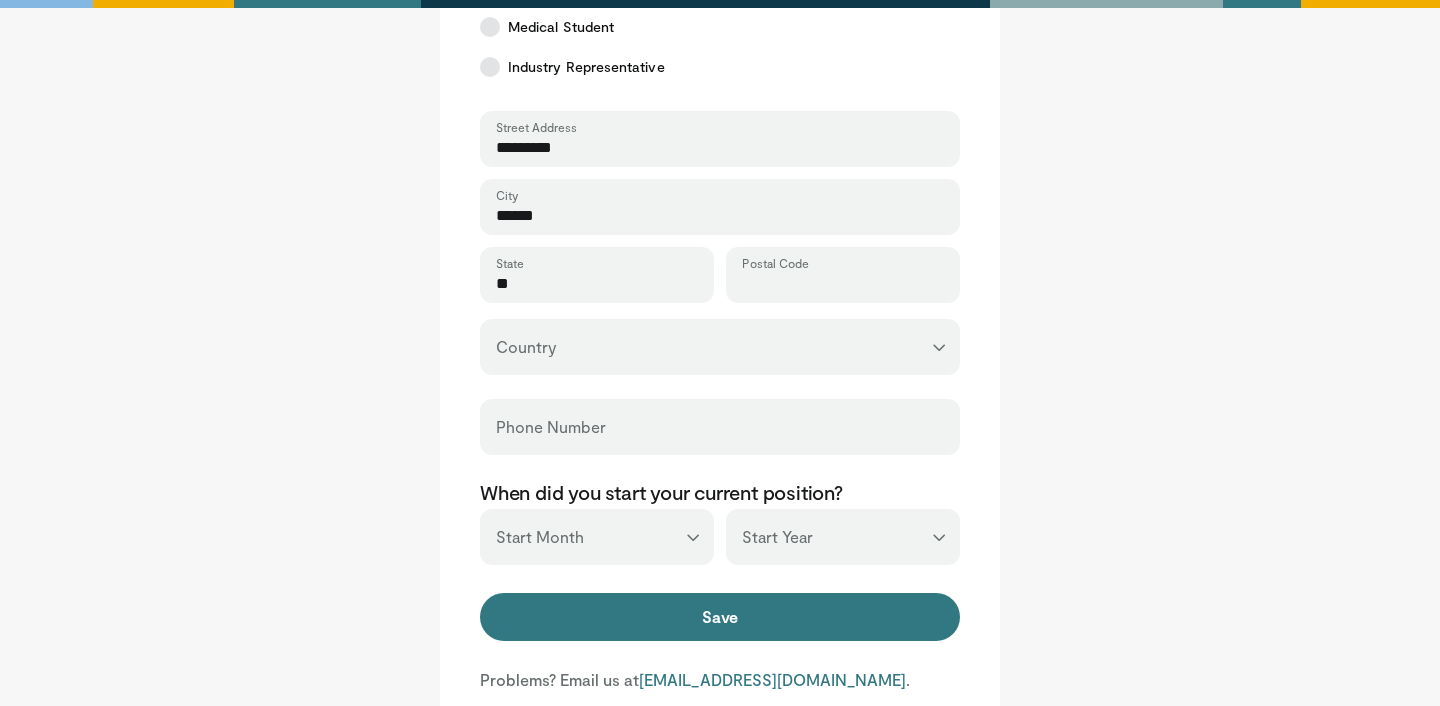 click on "Postal Code" at bounding box center [843, 284] 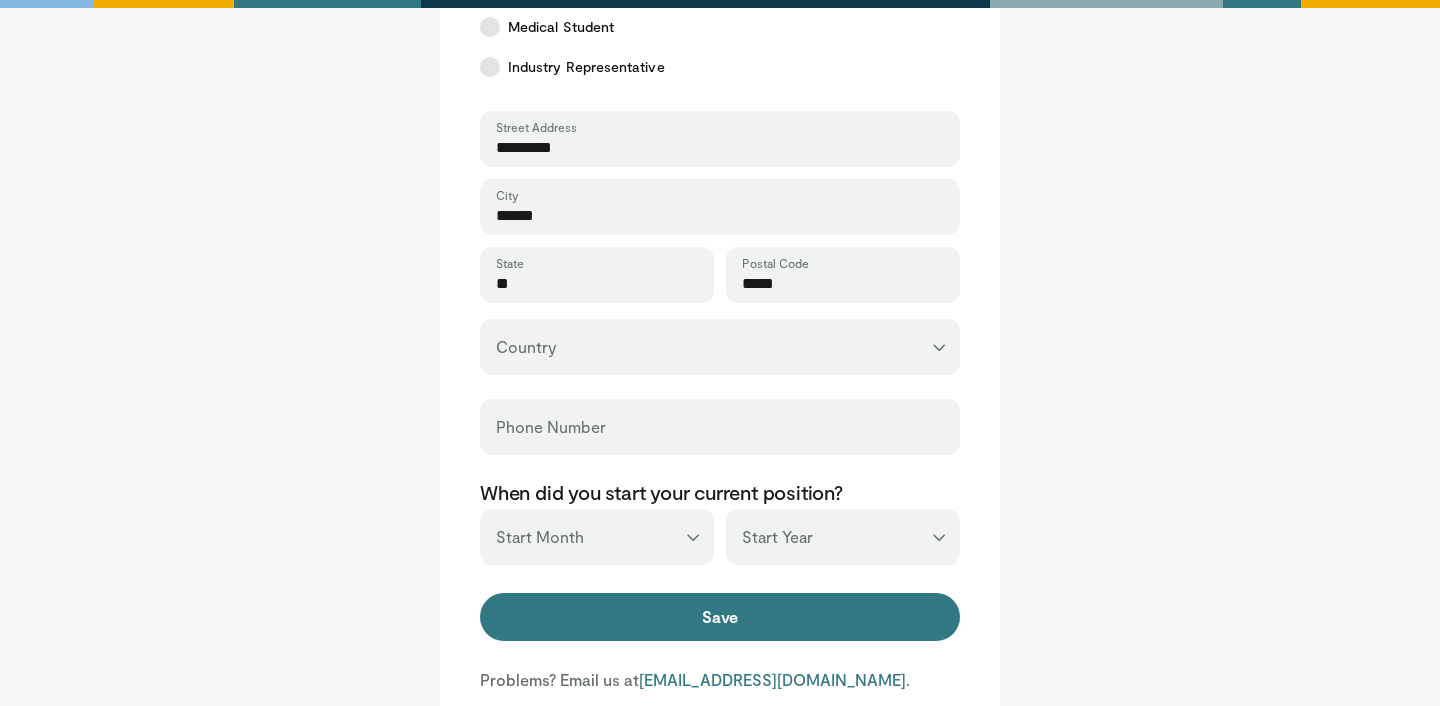 type on "*****" 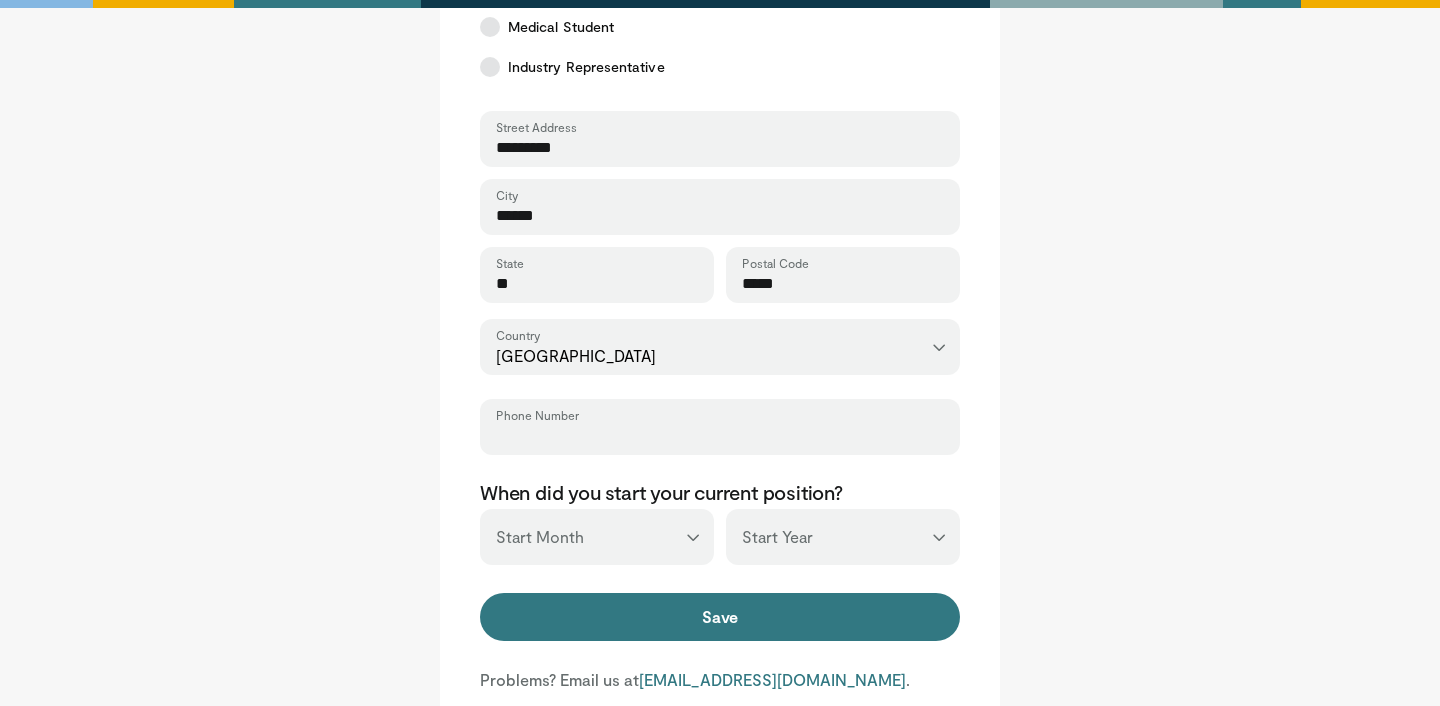 click on "Phone Number" at bounding box center (720, 436) 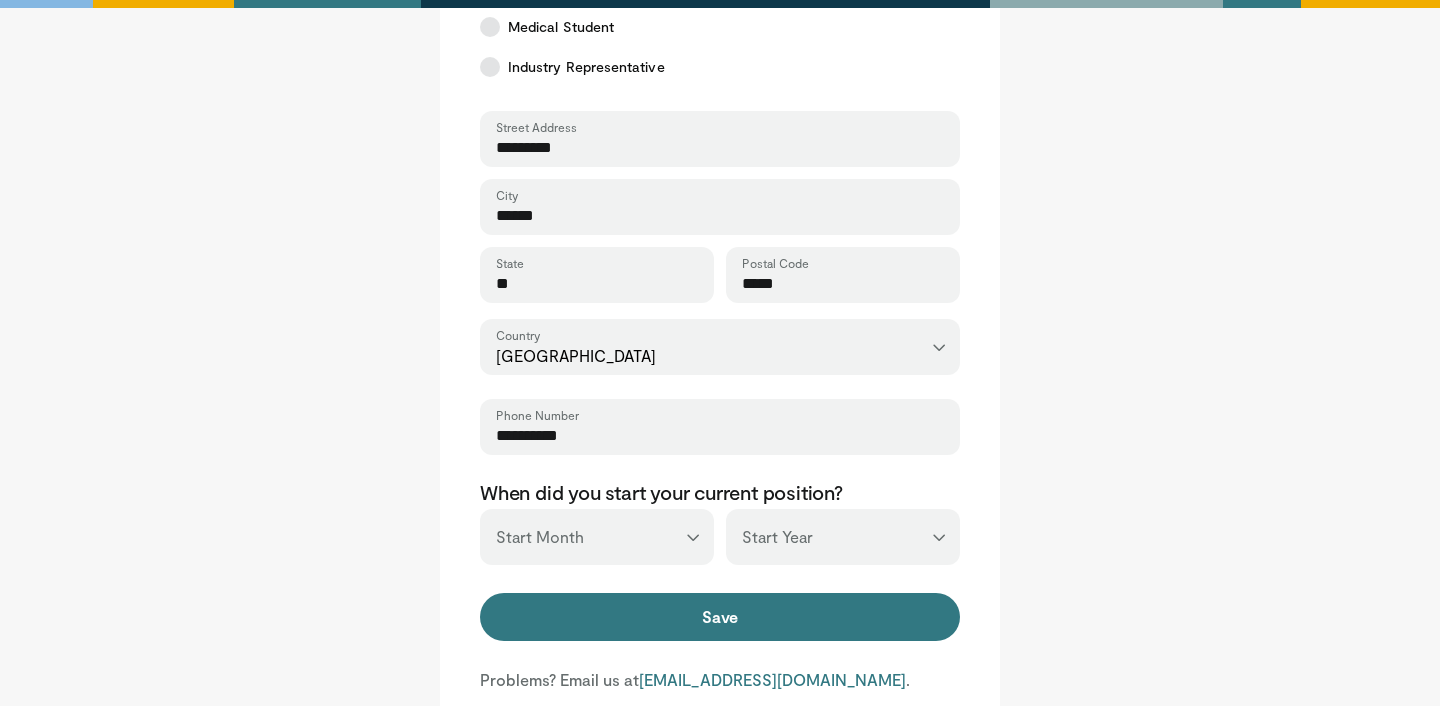 click on "***
*******
********
*****
*****
***
****
****
******
*********
*******
********
********" at bounding box center [597, 537] 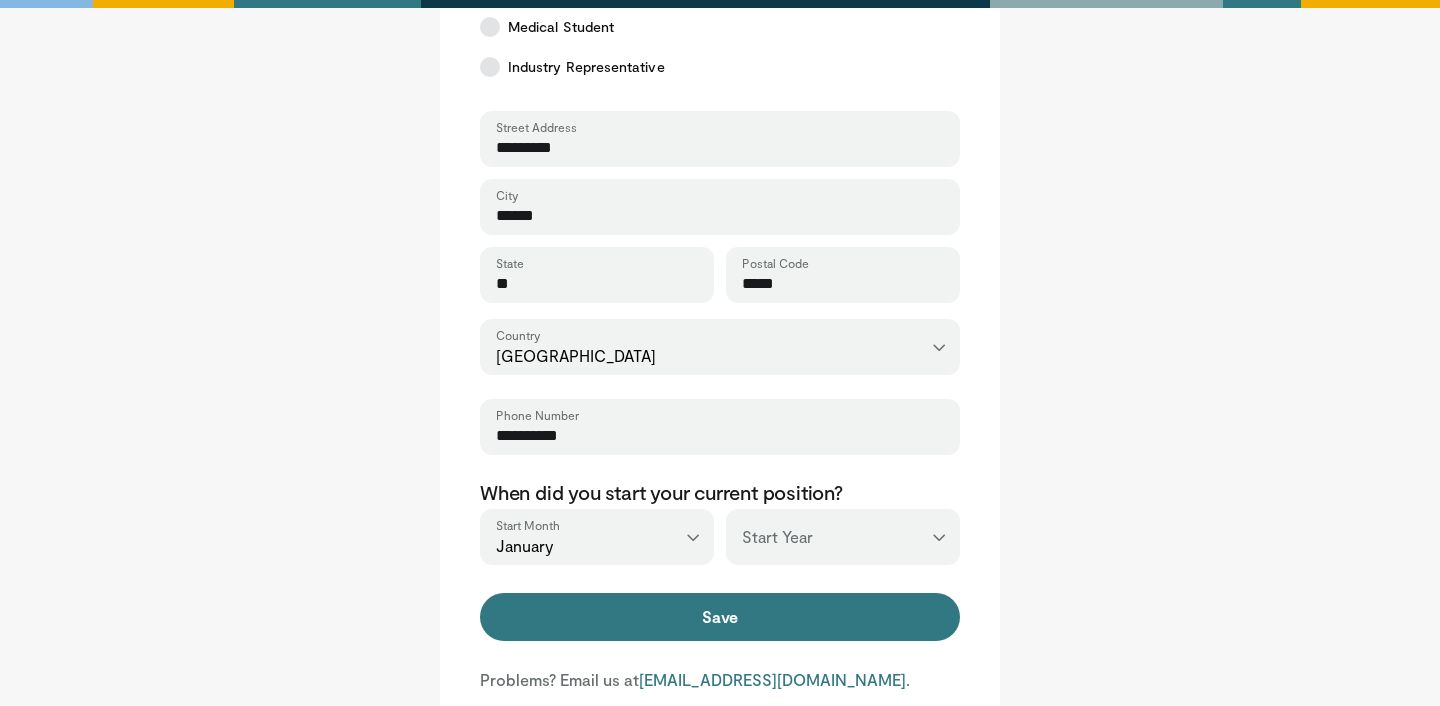 select on "****" 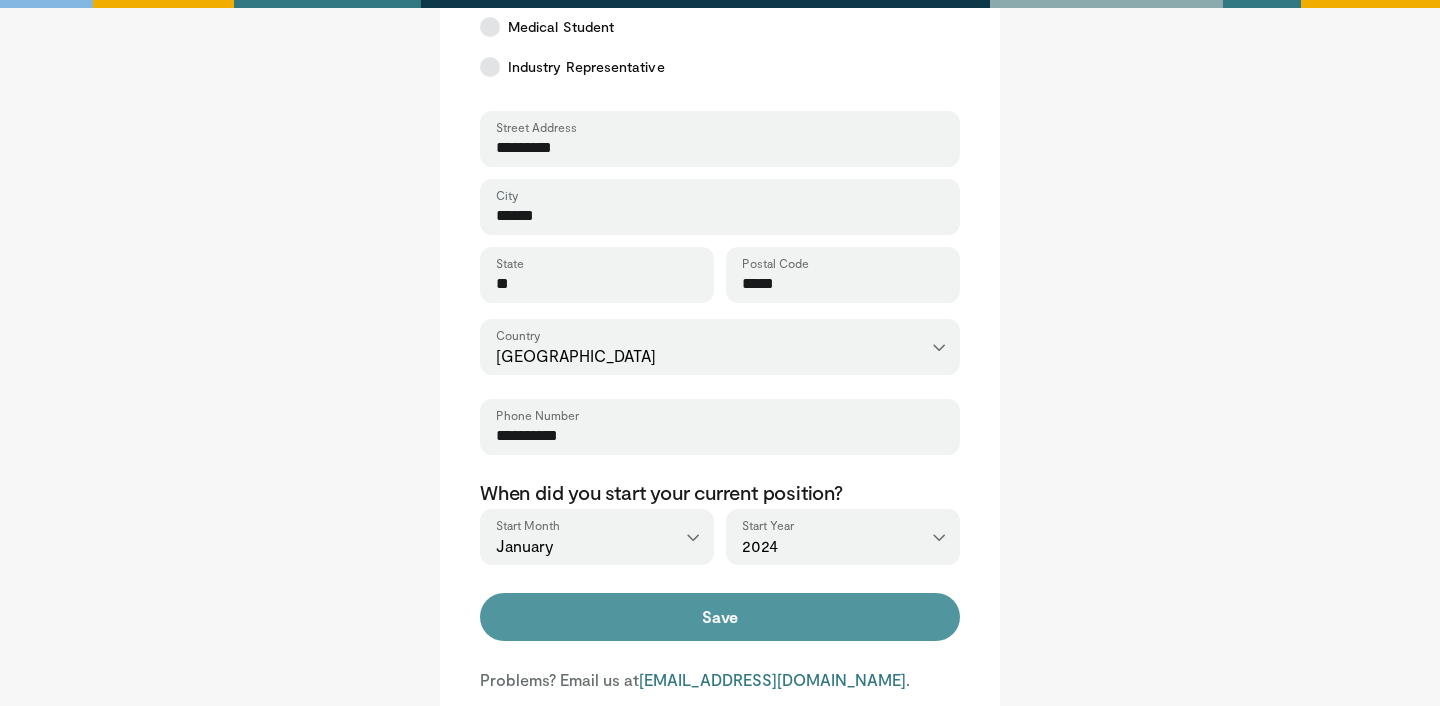 click on "Save" at bounding box center [720, 617] 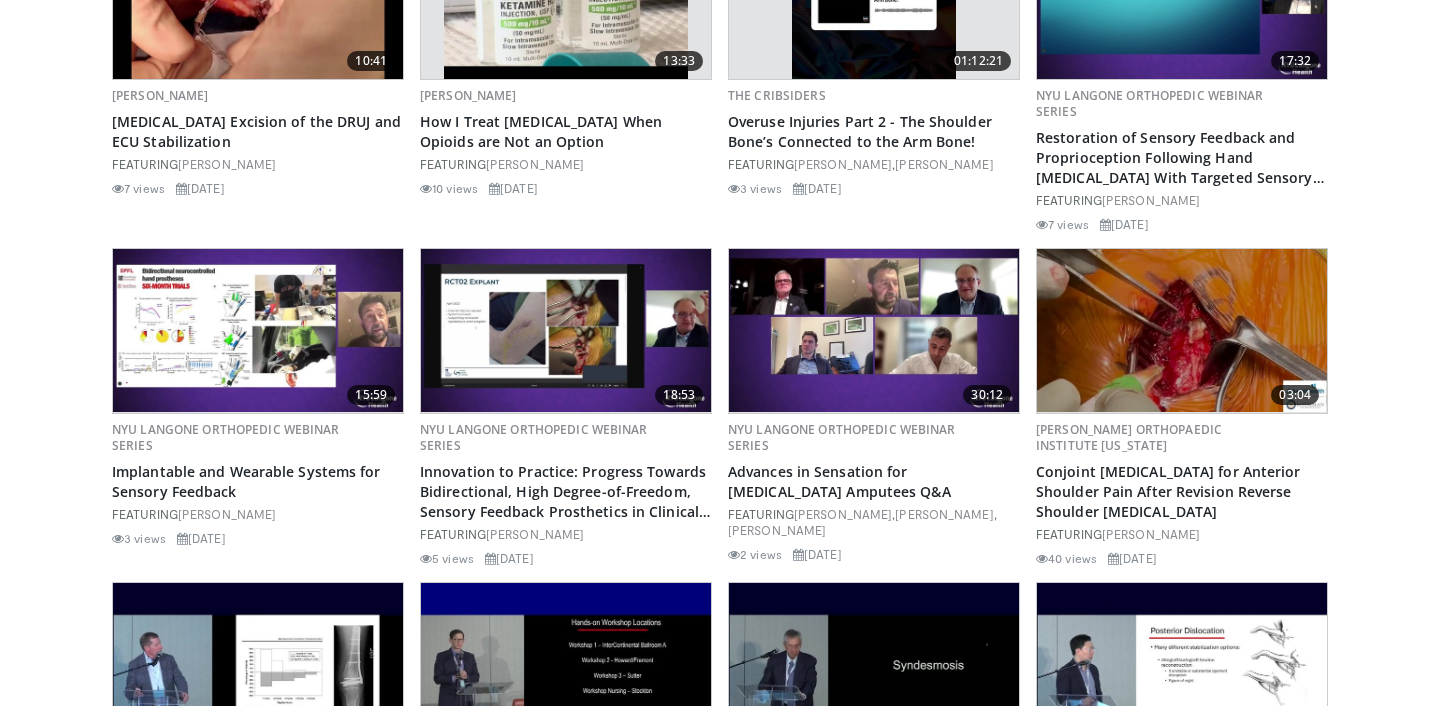 scroll, scrollTop: 0, scrollLeft: 0, axis: both 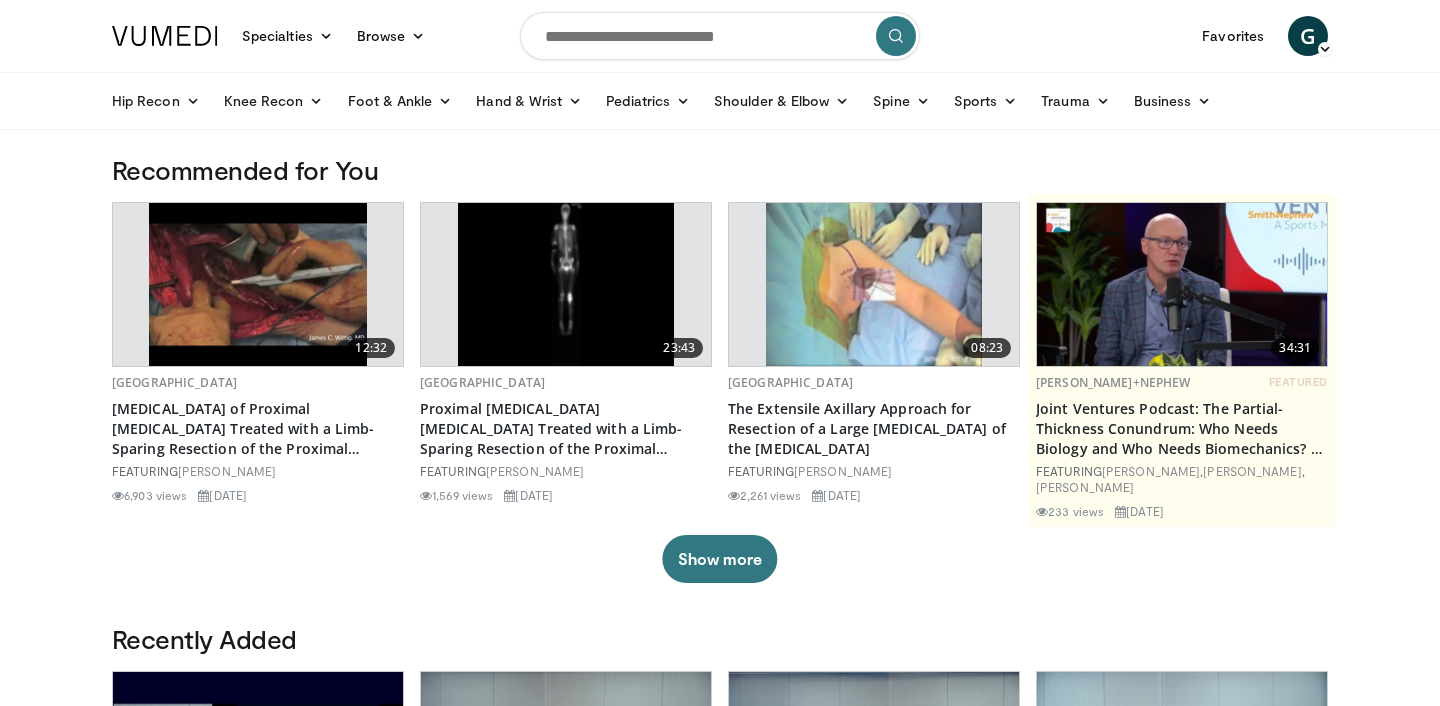 click at bounding box center [720, 36] 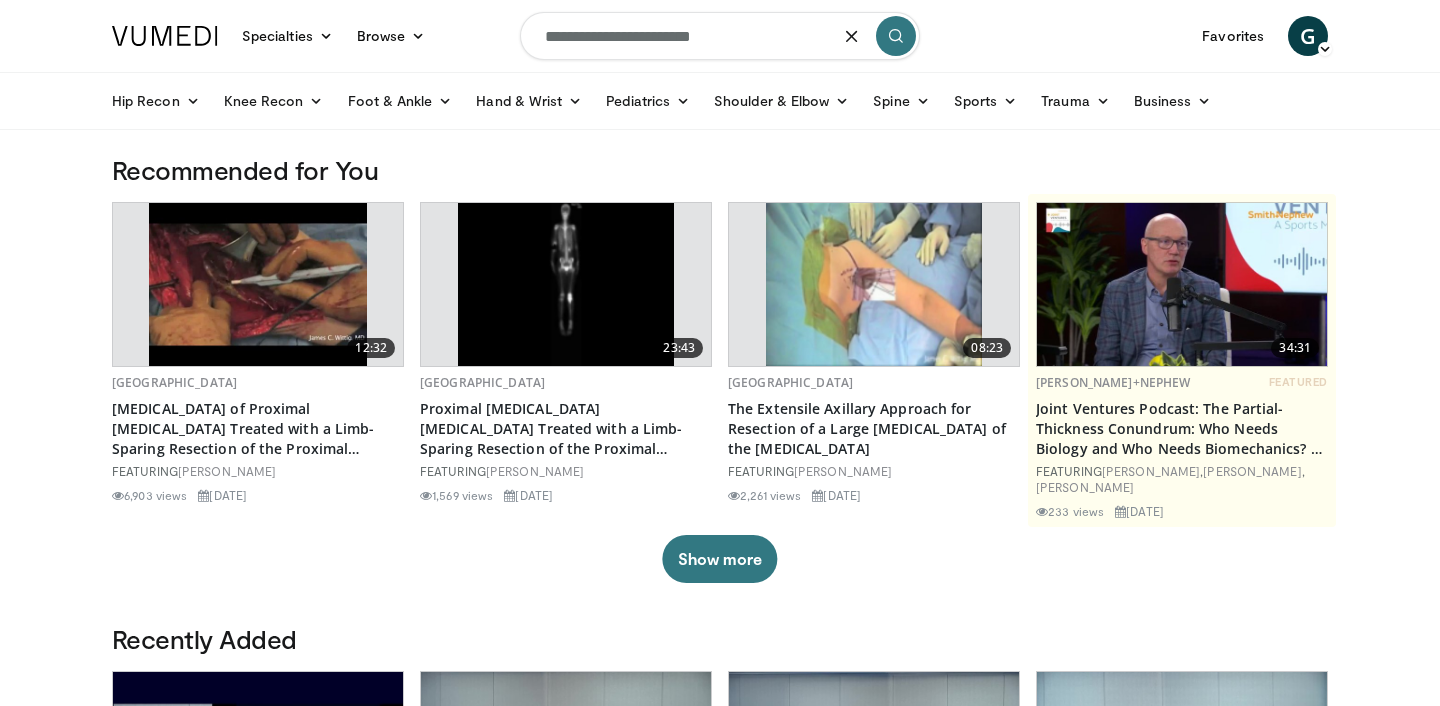 type on "**********" 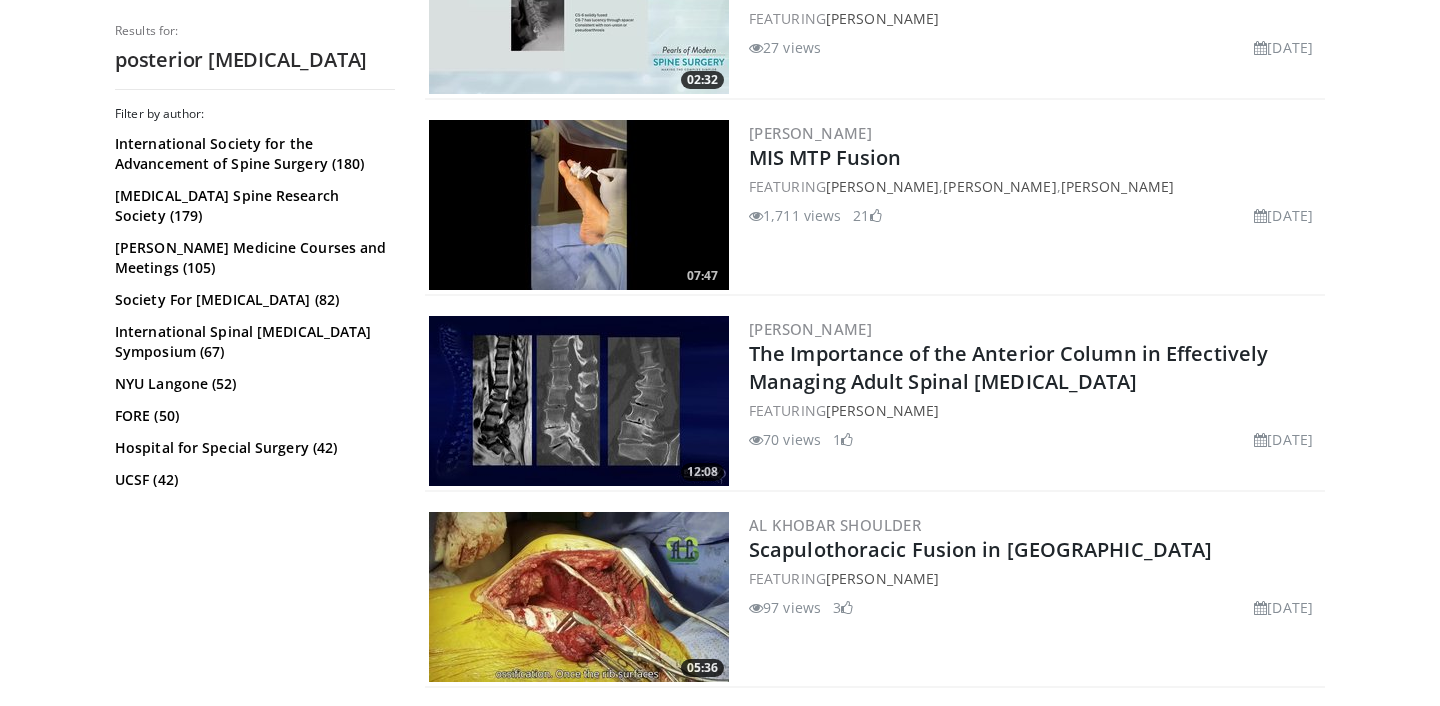 scroll, scrollTop: 4620, scrollLeft: 0, axis: vertical 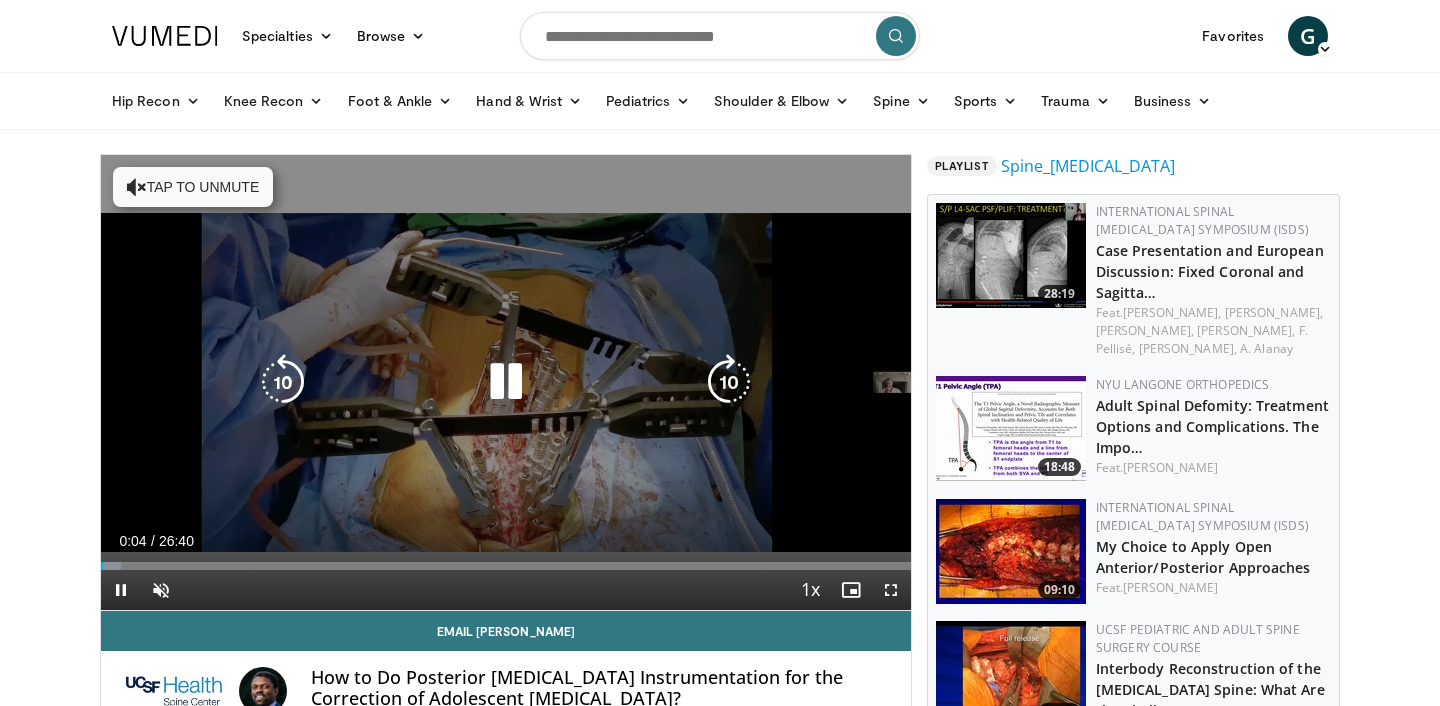 click on "Tap to unmute" at bounding box center [193, 187] 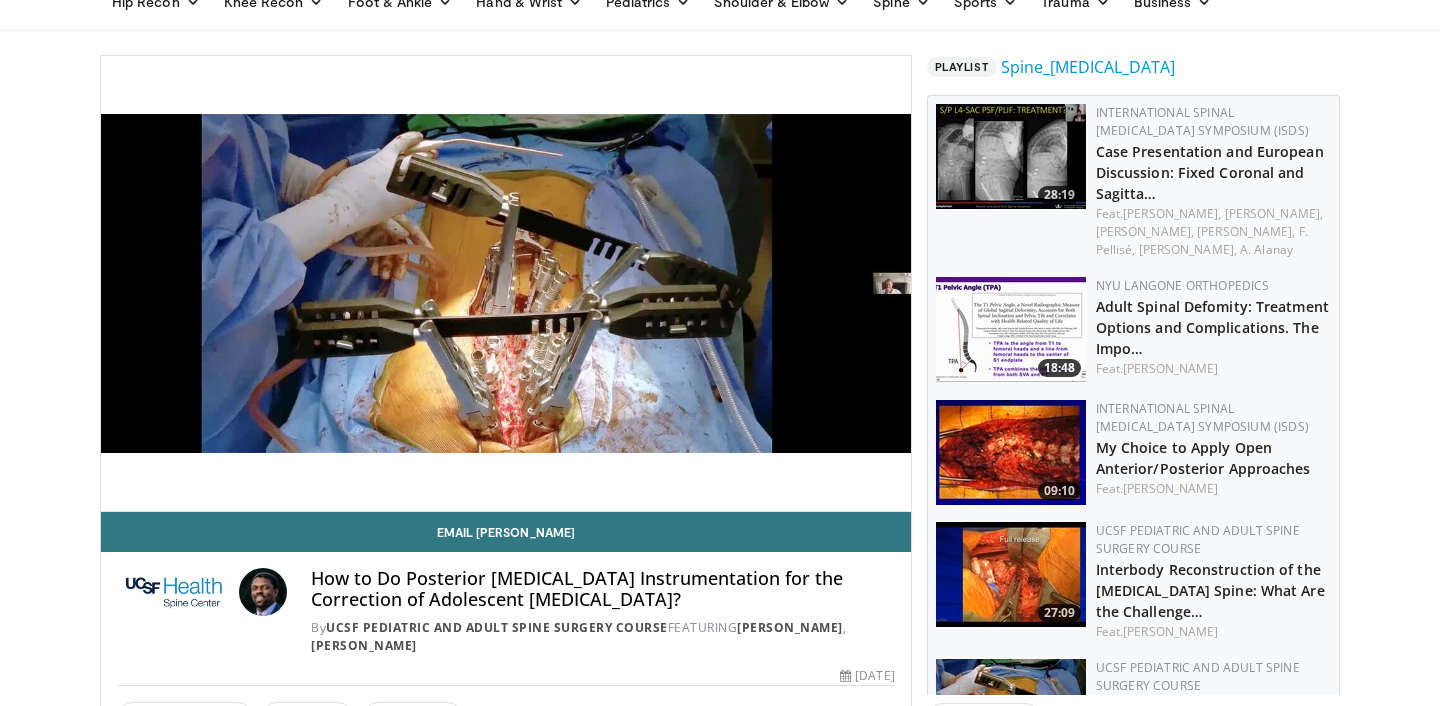 scroll, scrollTop: 103, scrollLeft: 0, axis: vertical 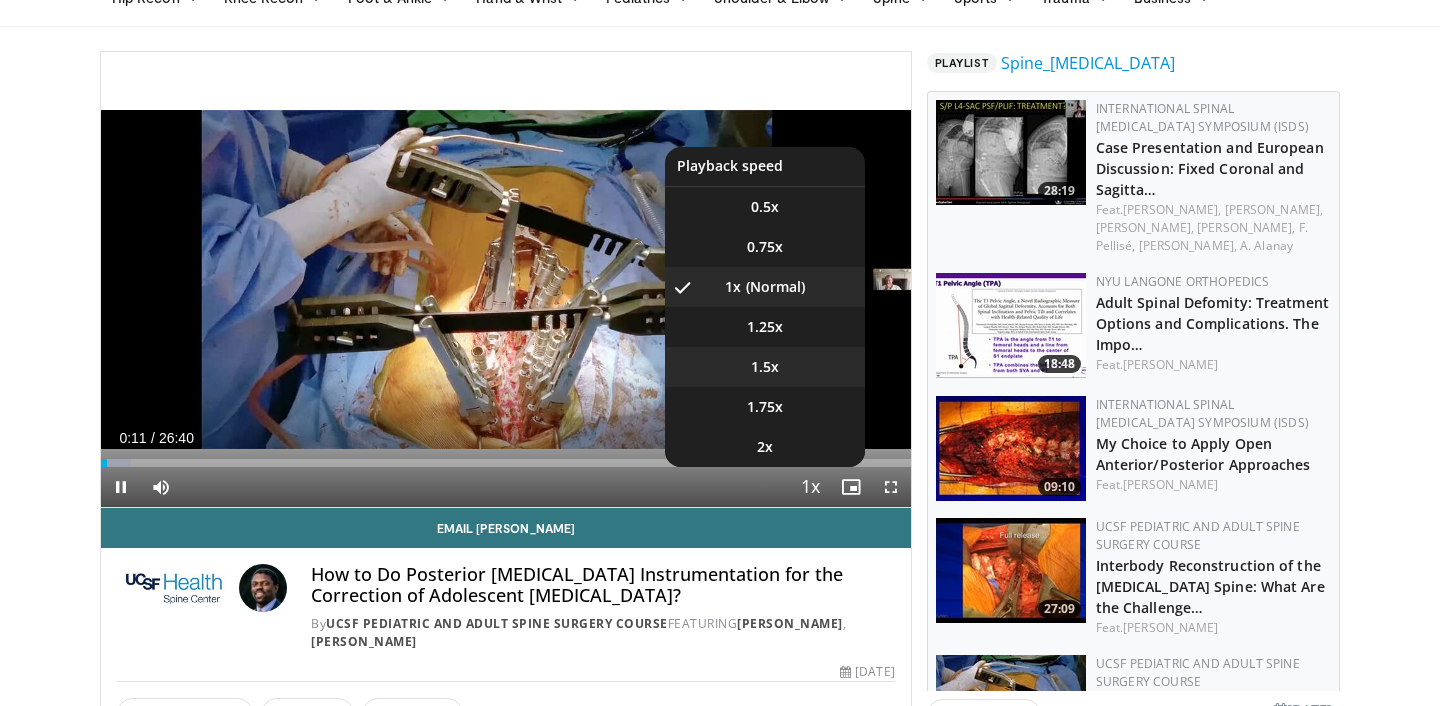 click on "1.5x" at bounding box center [765, 367] 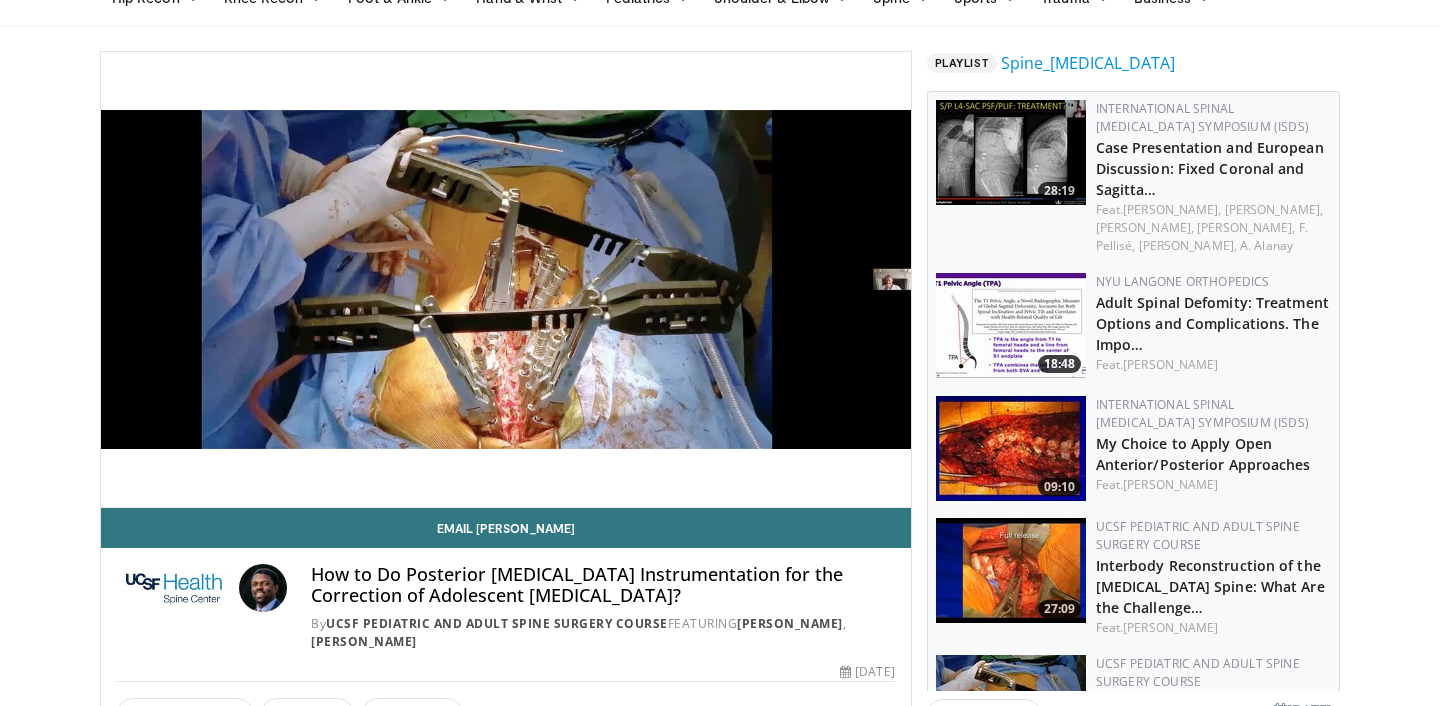 click on "Specialties
Adult & Family Medicine
Allergy, Asthma, Immunology
Anesthesiology
Cardiology
Dental
Dermatology
Endocrinology
Gastroenterology & Hepatology
General Surgery
Hematology & Oncology
Infectious Disease
Nephrology
Neurology
Neurosurgery
Obstetrics & Gynecology
Ophthalmology
Oral Maxillofacial
Orthopaedics
Otolaryngology
Pediatrics
Plastic Surgery
Podiatry
Psychiatry
Pulmonology
Radiation Oncology
Radiology
Rheumatology
Urology" at bounding box center (720, 1744) 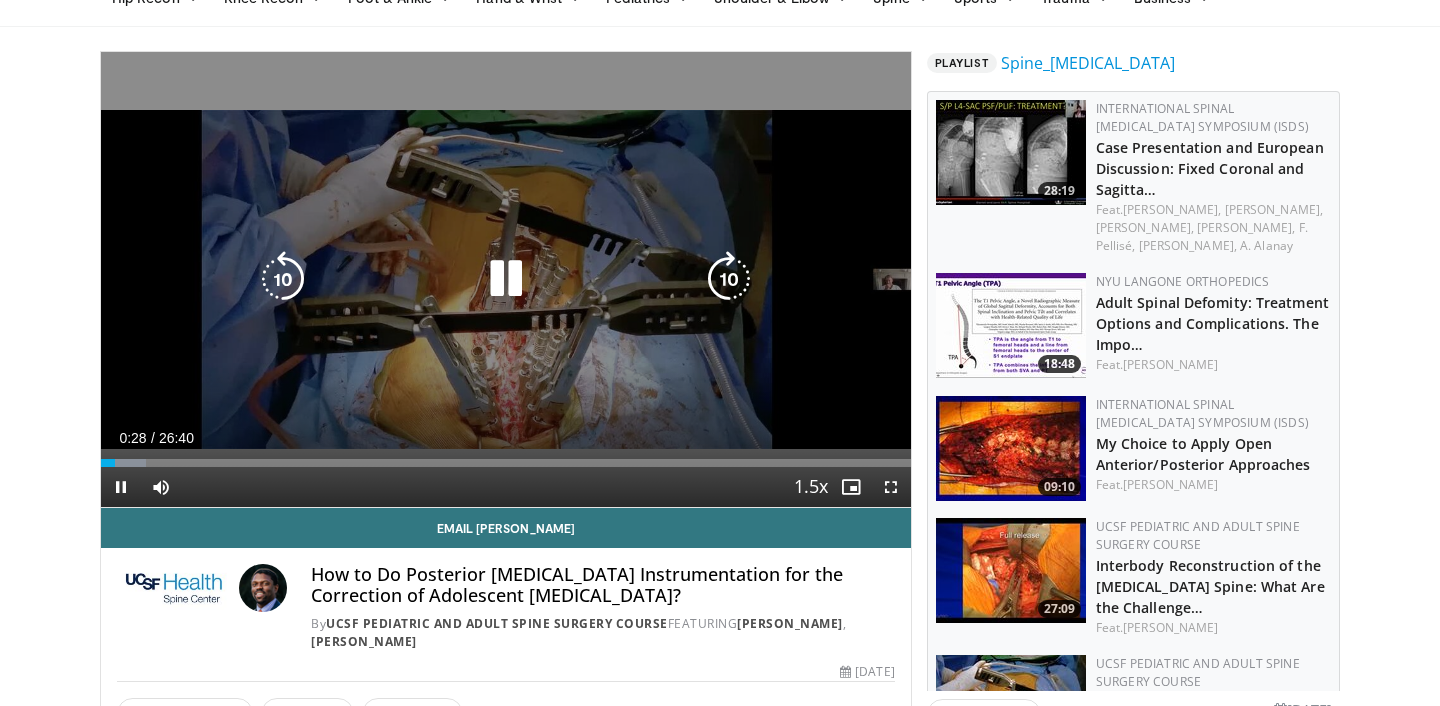 click at bounding box center [506, 279] 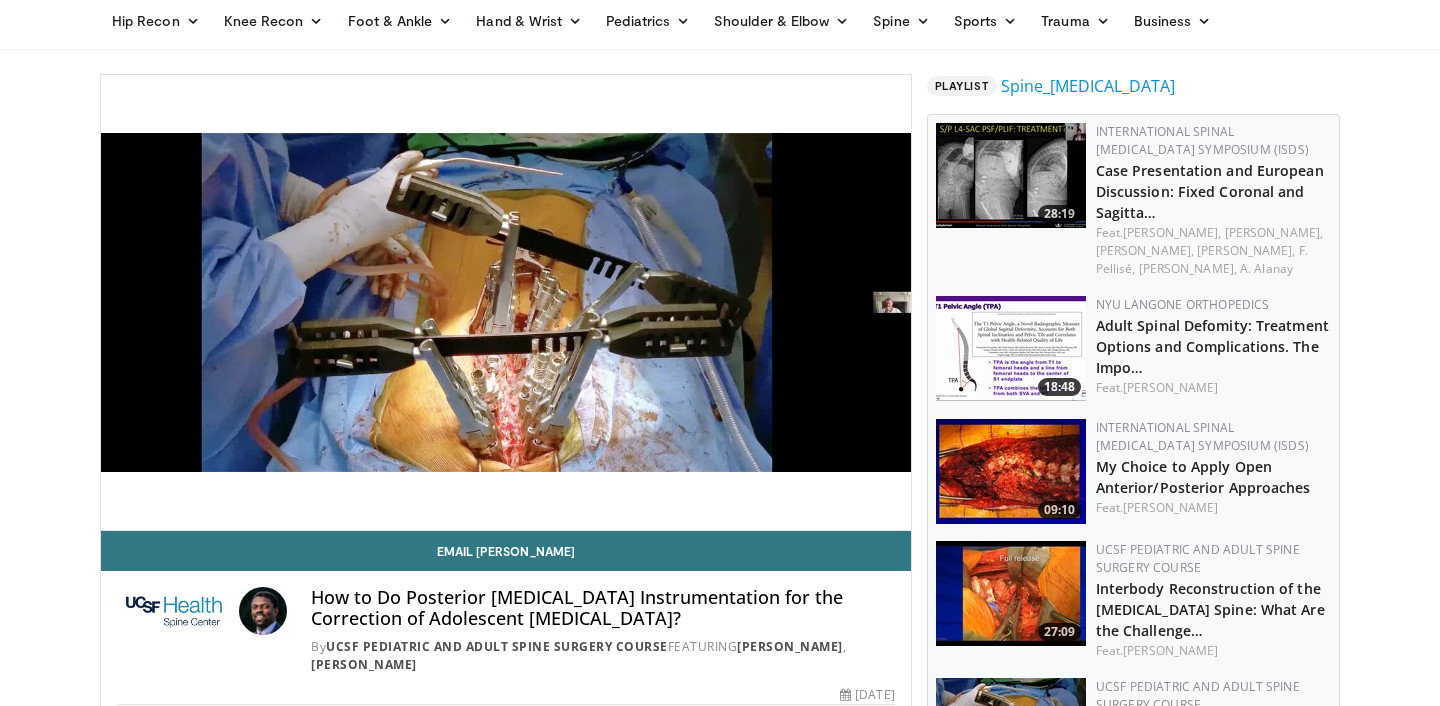 scroll, scrollTop: 85, scrollLeft: 0, axis: vertical 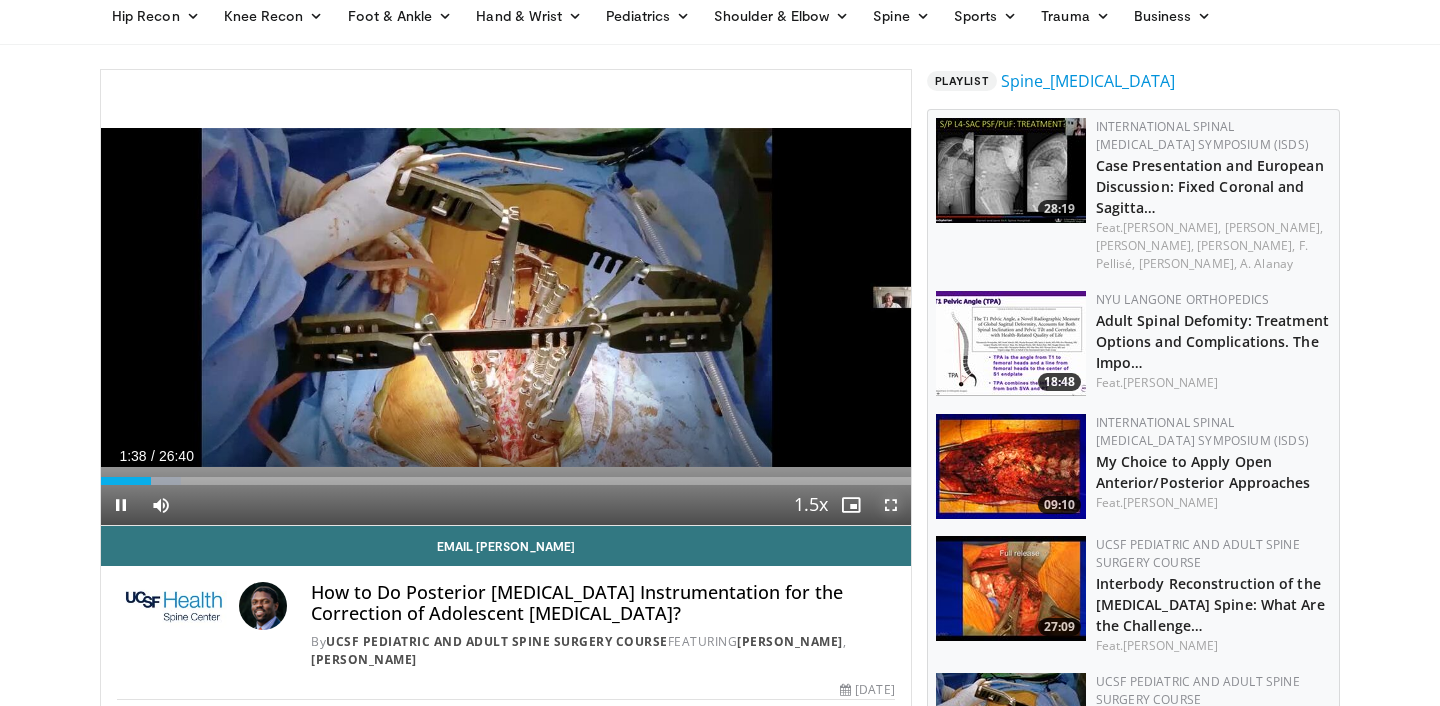 click at bounding box center [891, 505] 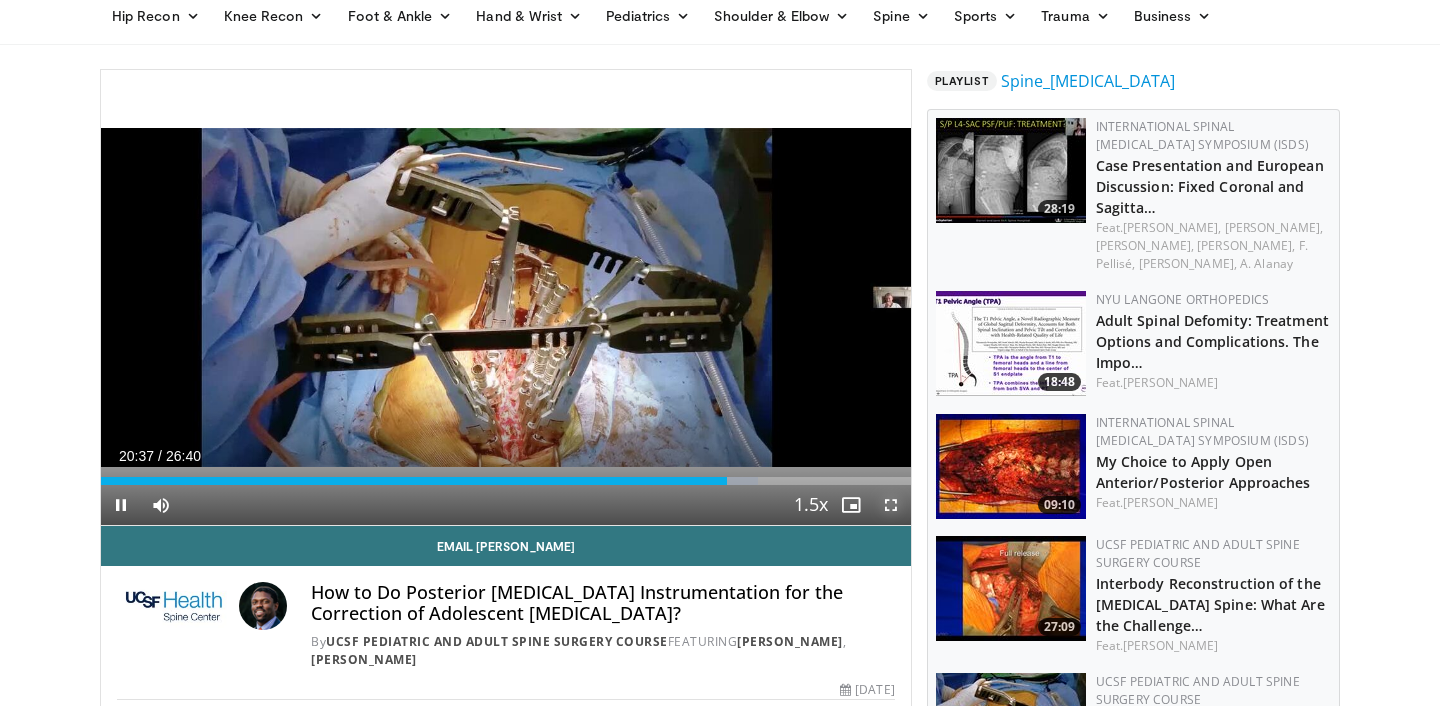 click at bounding box center (891, 505) 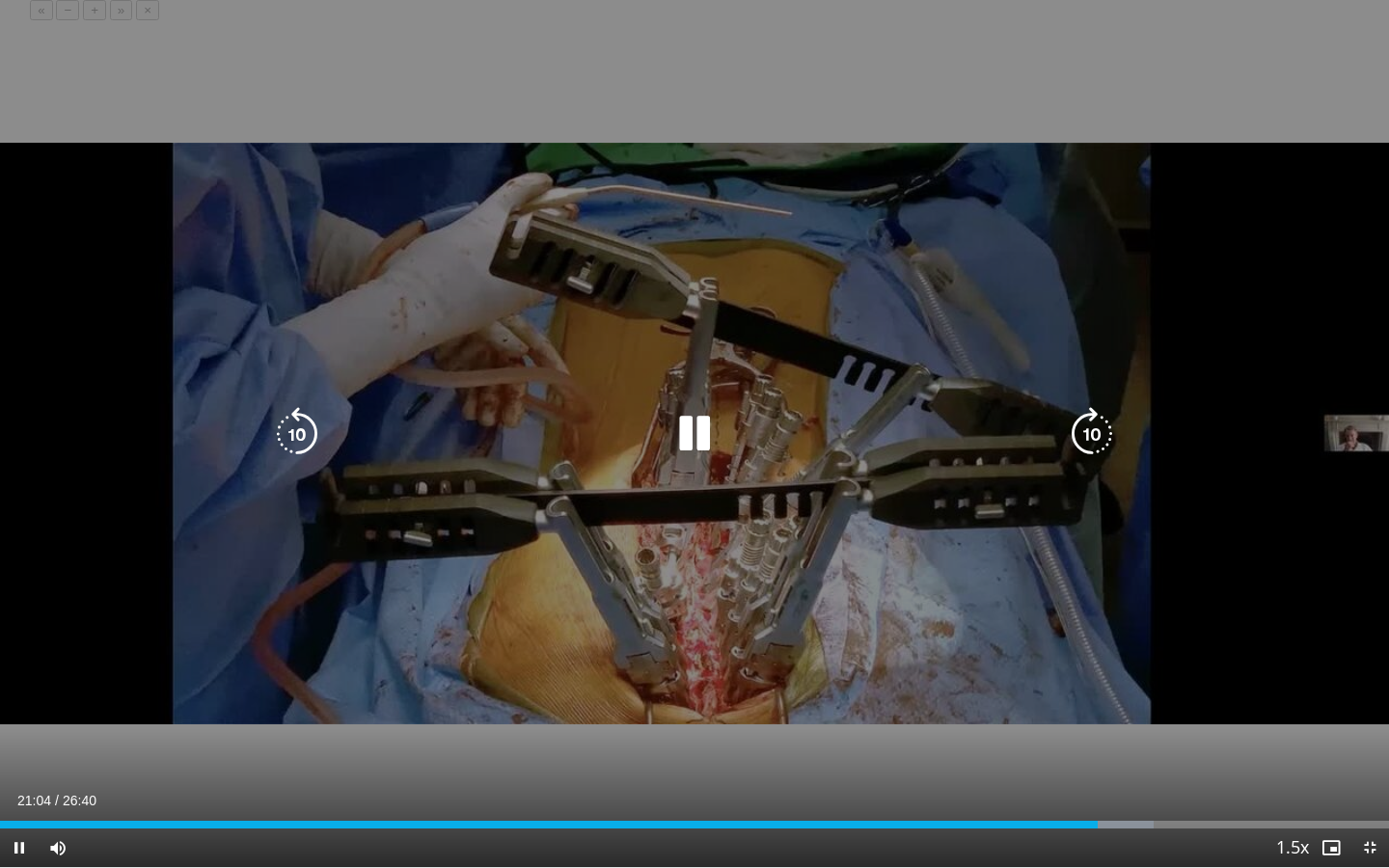click at bounding box center [694, 434] 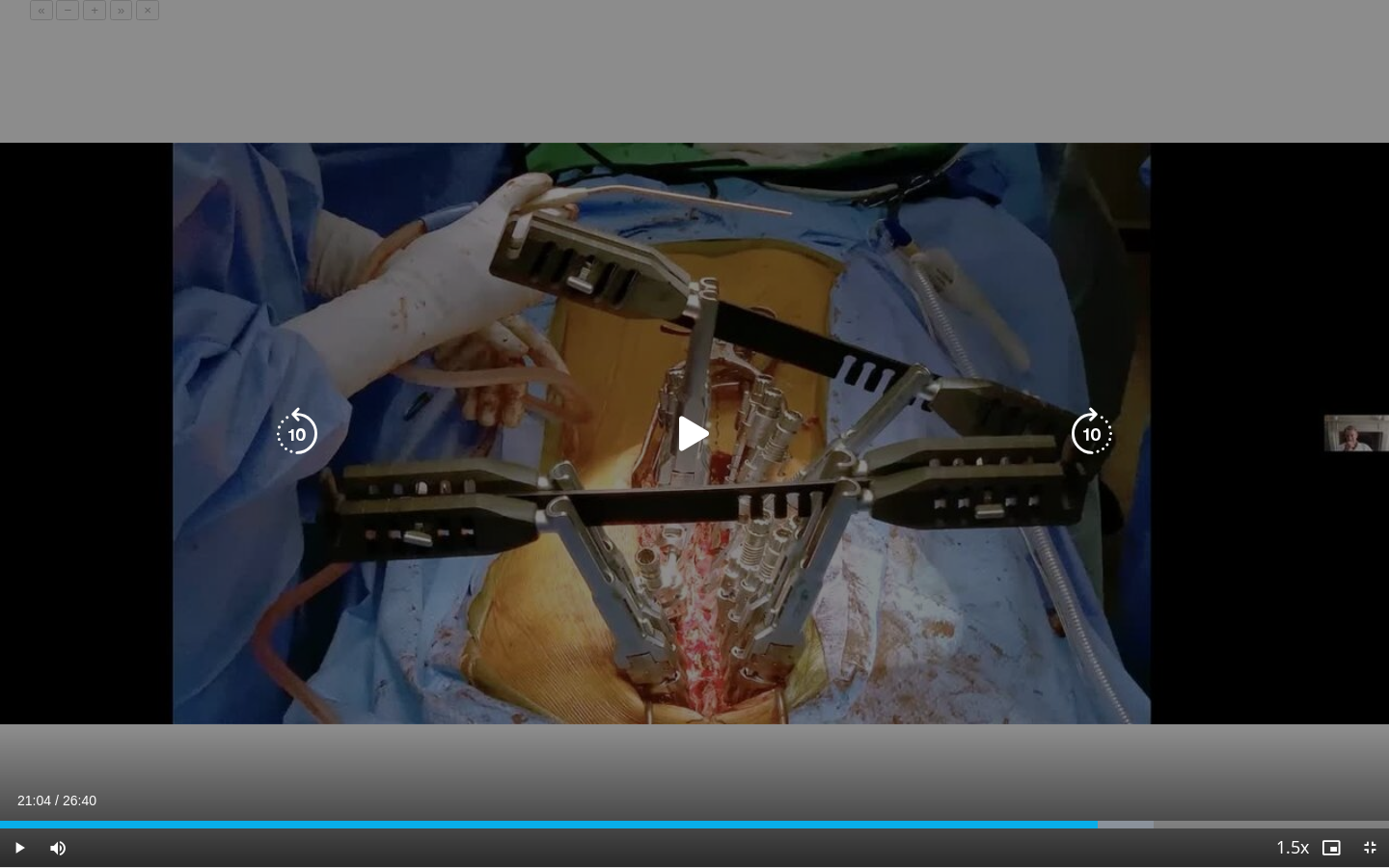 click at bounding box center (694, 434) 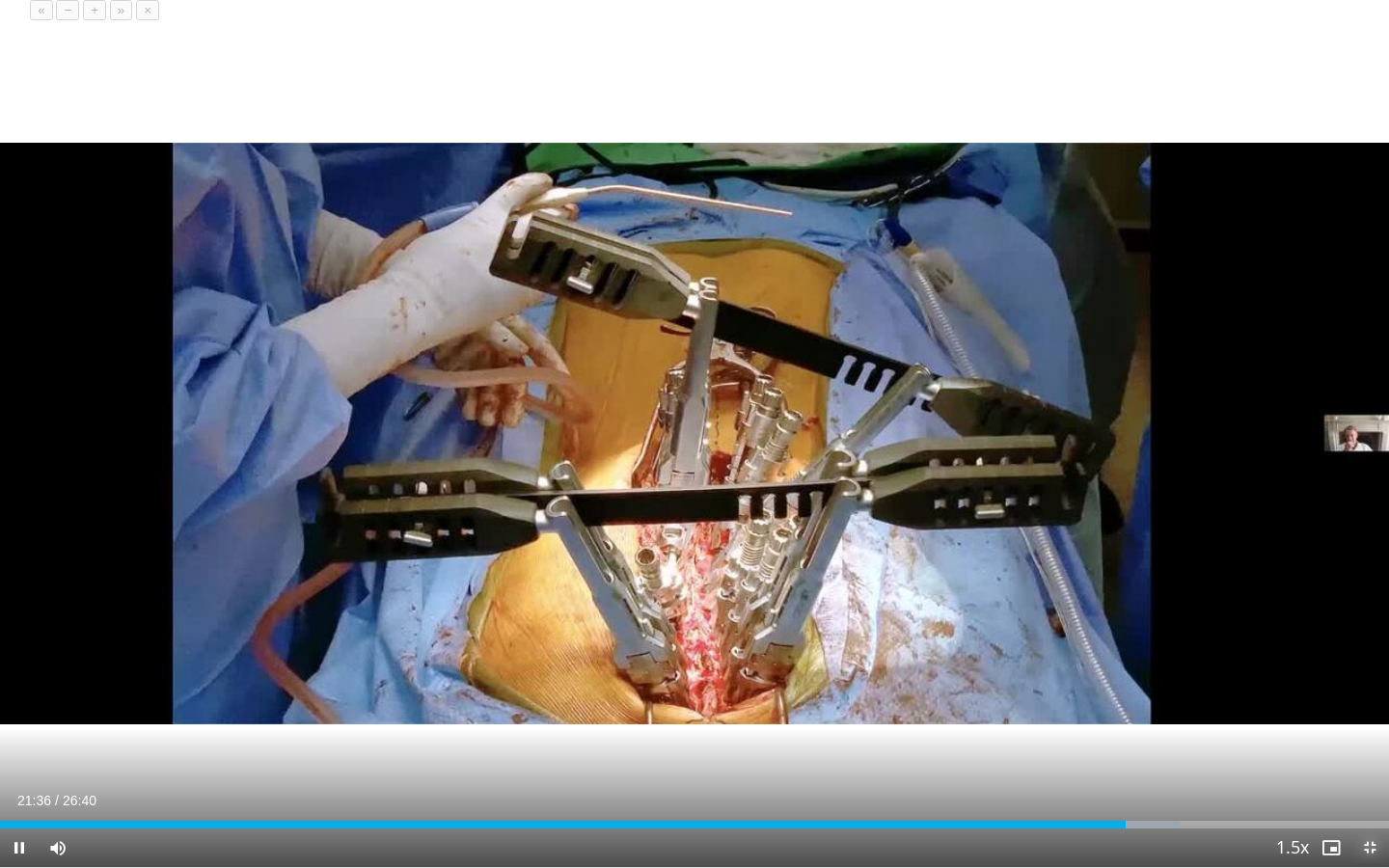 click at bounding box center (1370, 848) 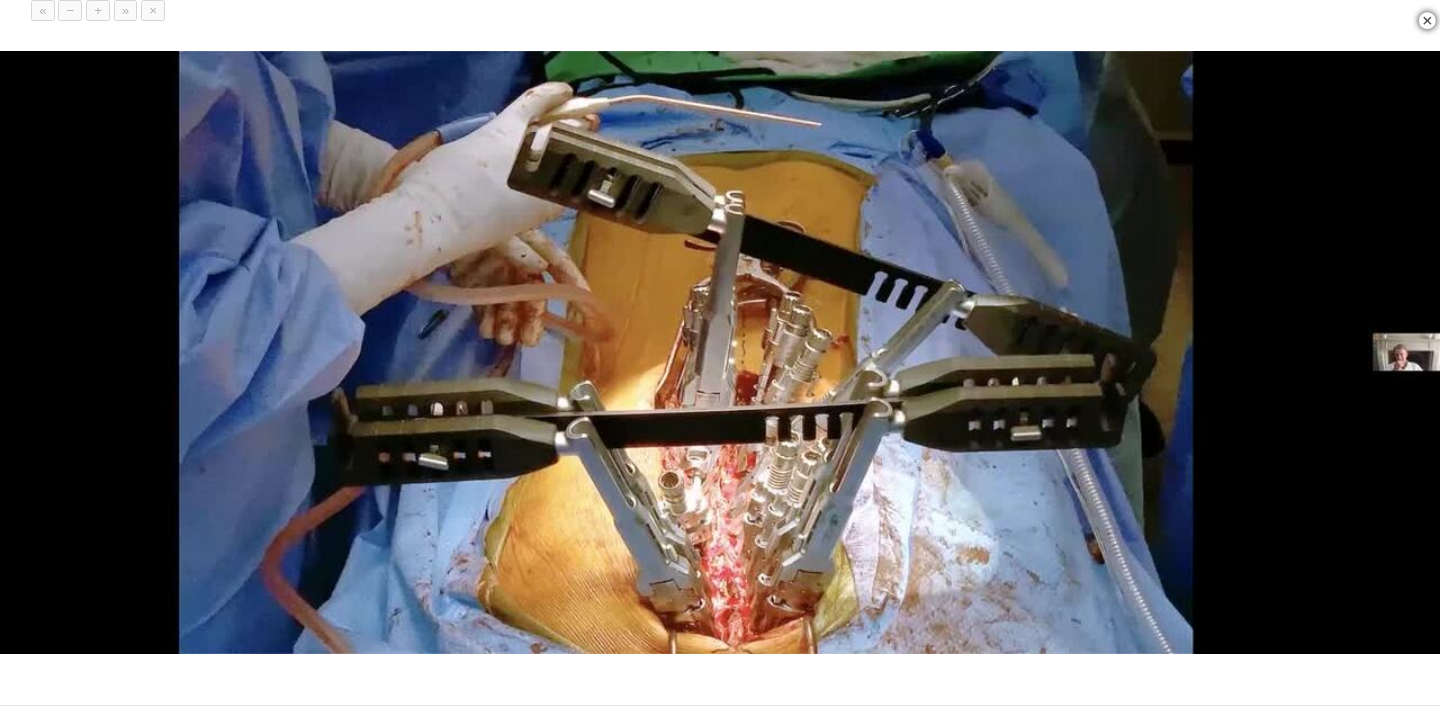 scroll, scrollTop: 0, scrollLeft: 0, axis: both 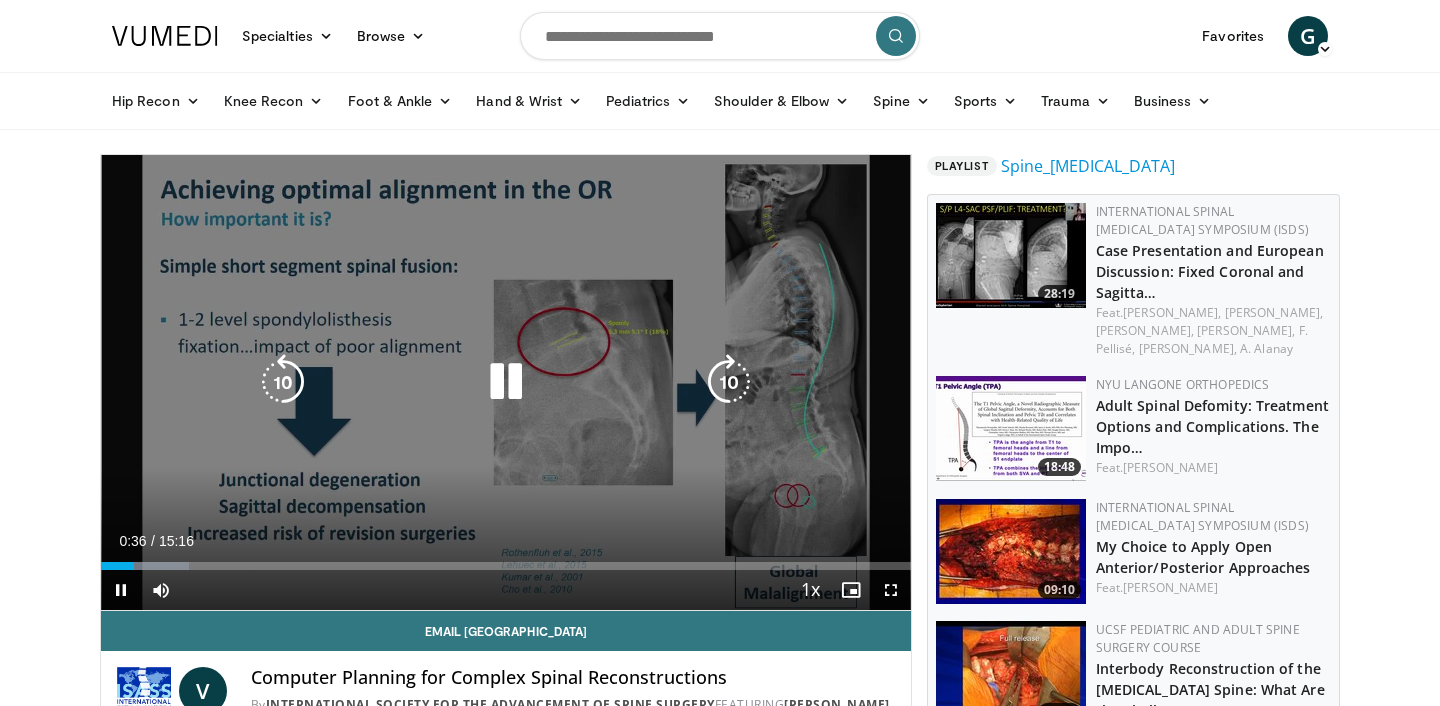 click at bounding box center (506, 382) 